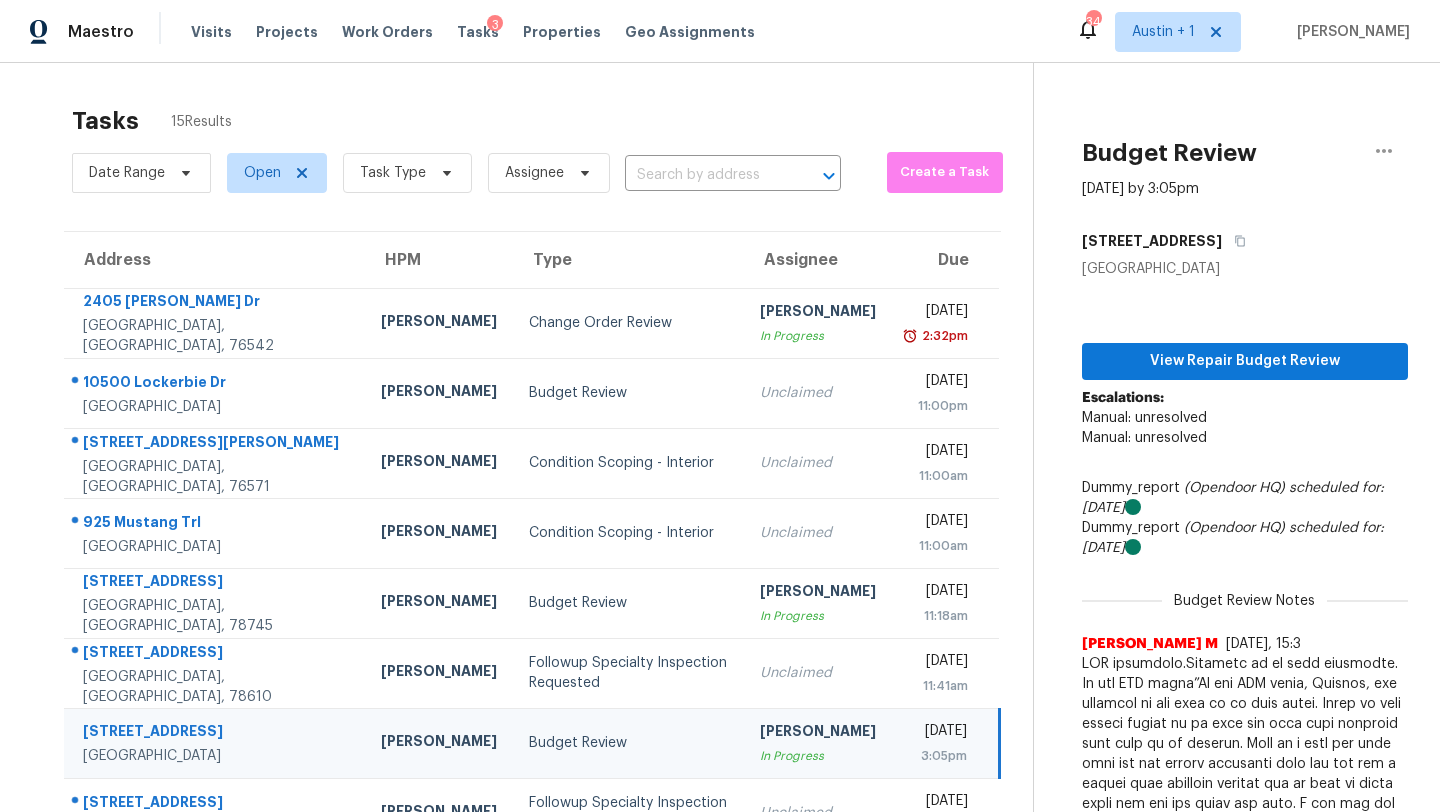 click on "Visits Projects Work Orders Tasks 3 Properties Geo Assignments" at bounding box center [485, 32] 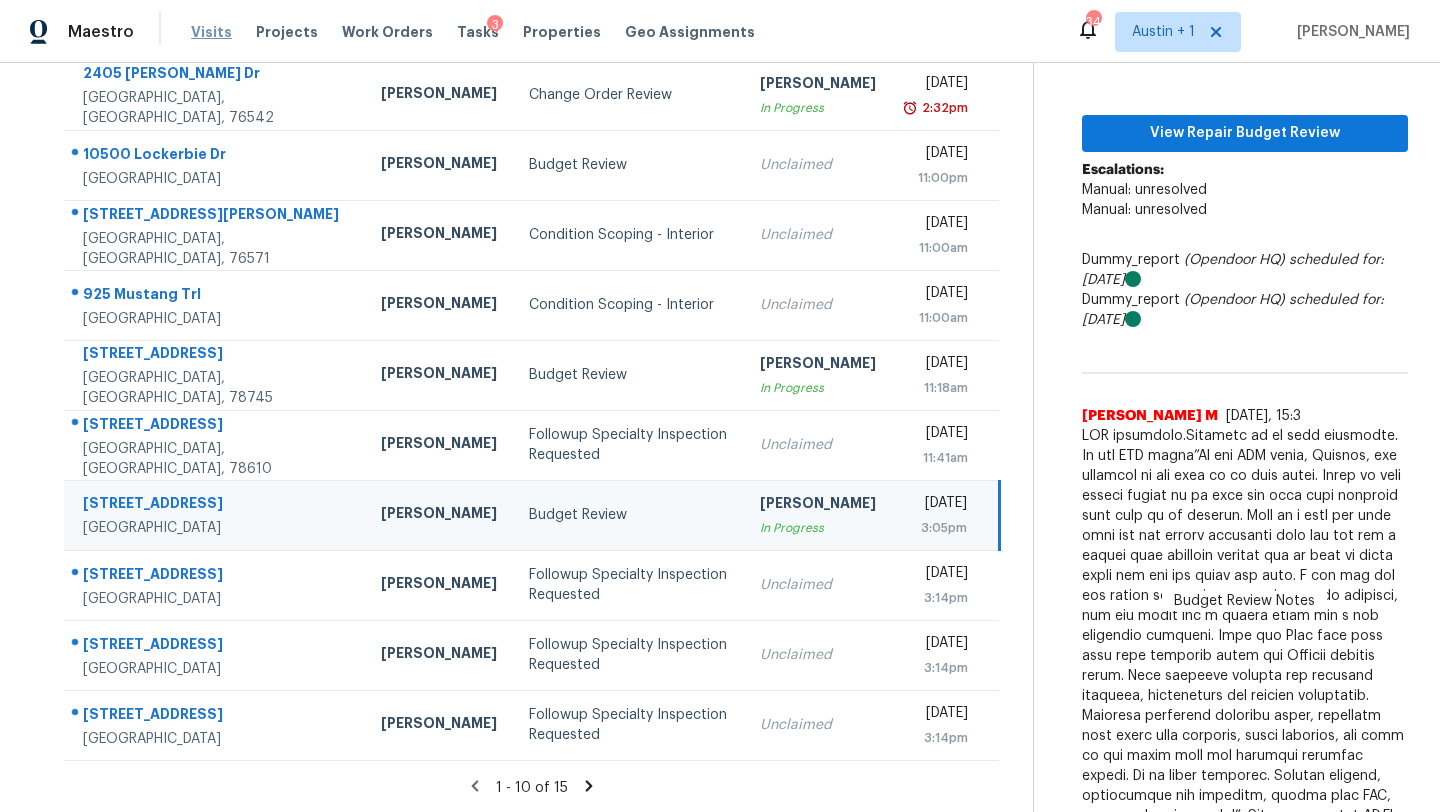 click on "Visits" at bounding box center (211, 32) 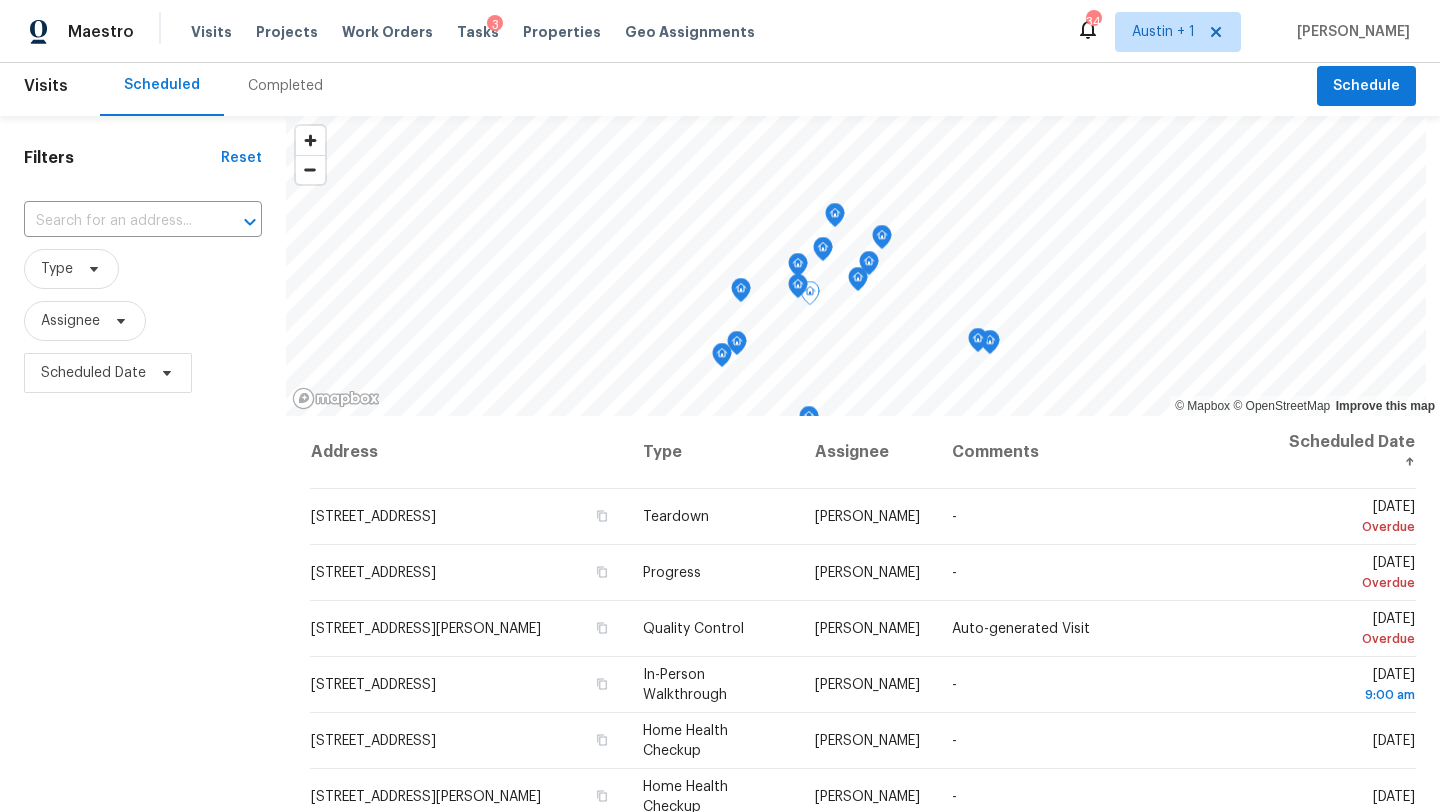 scroll, scrollTop: 0, scrollLeft: 0, axis: both 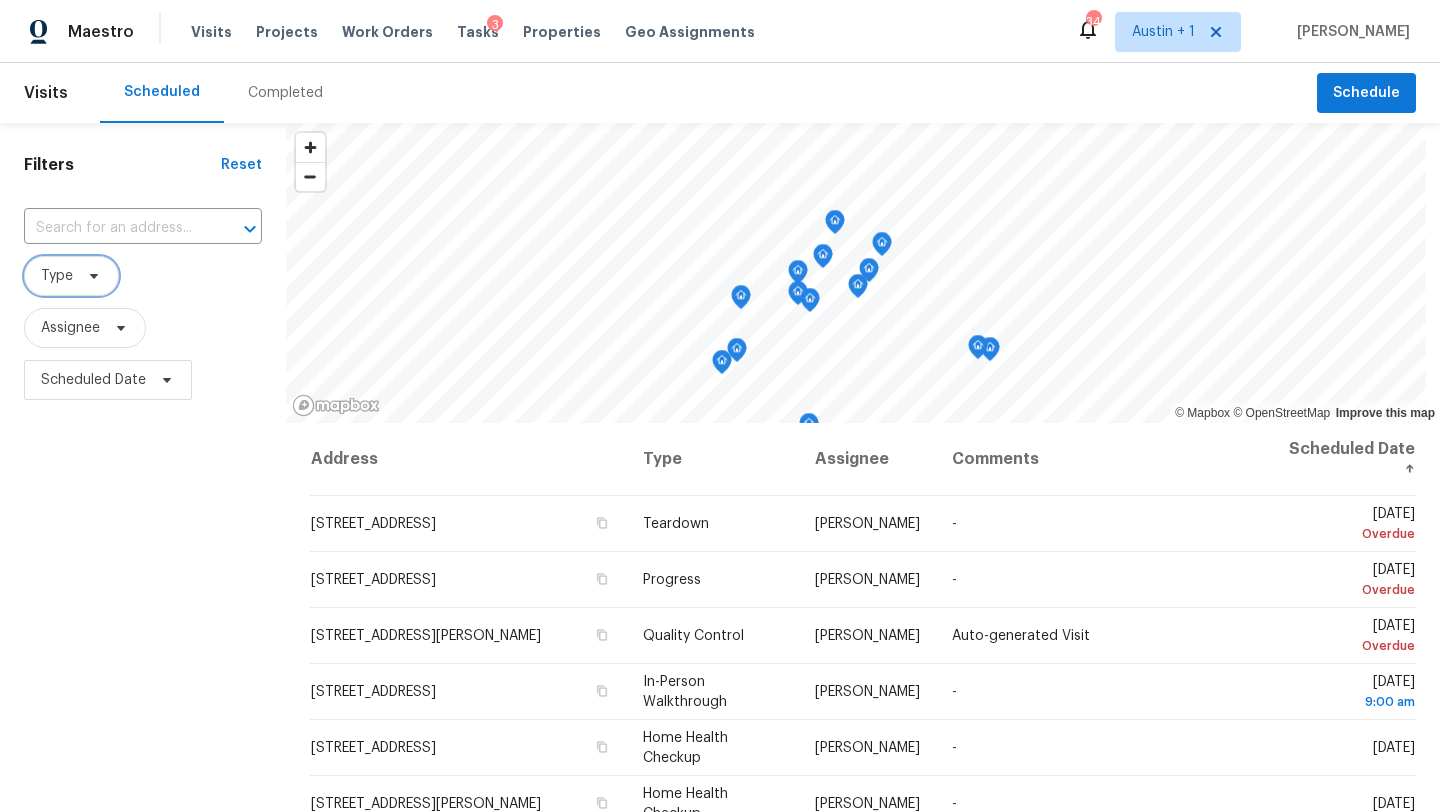 click 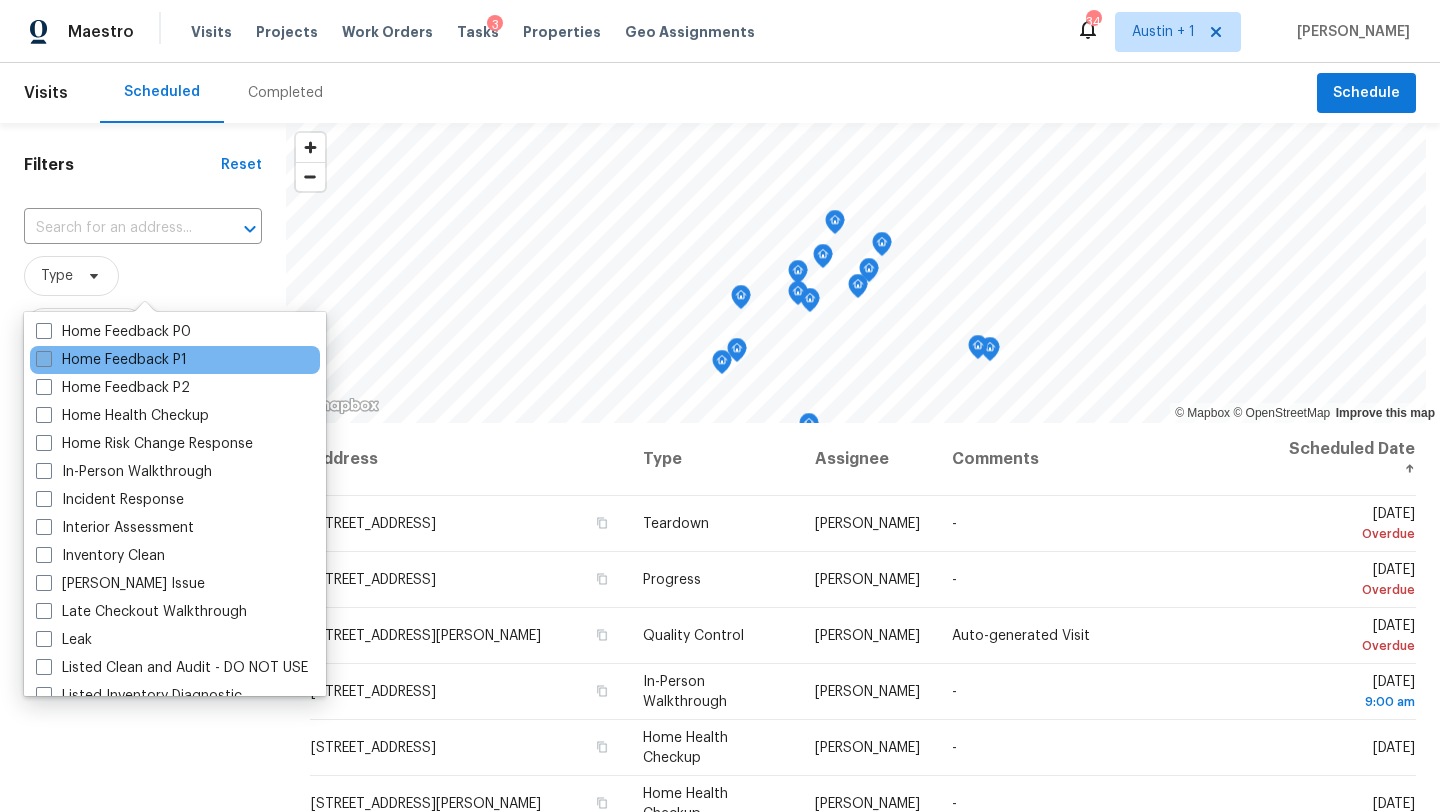 scroll, scrollTop: 649, scrollLeft: 0, axis: vertical 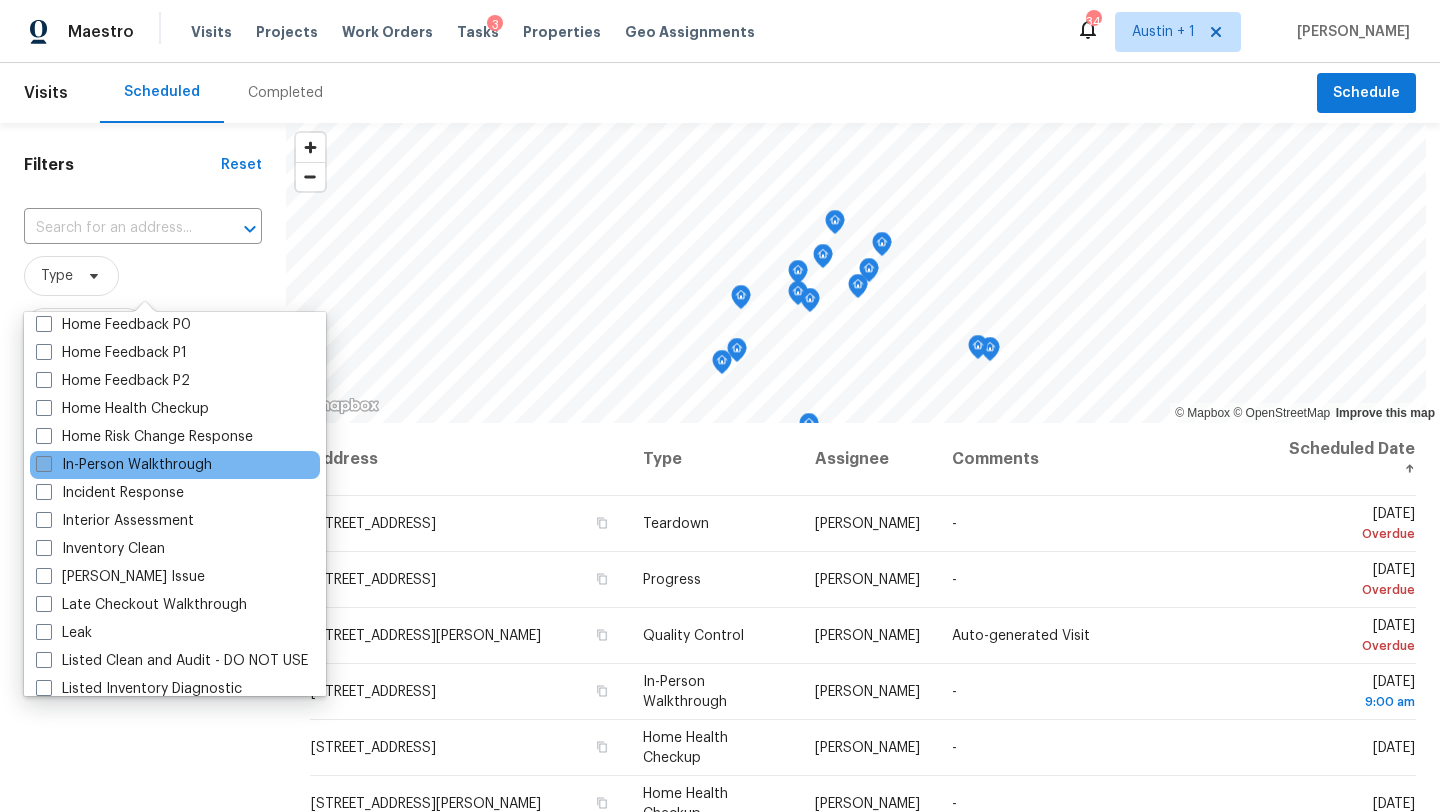 click on "In-Person Walkthrough" at bounding box center (124, 465) 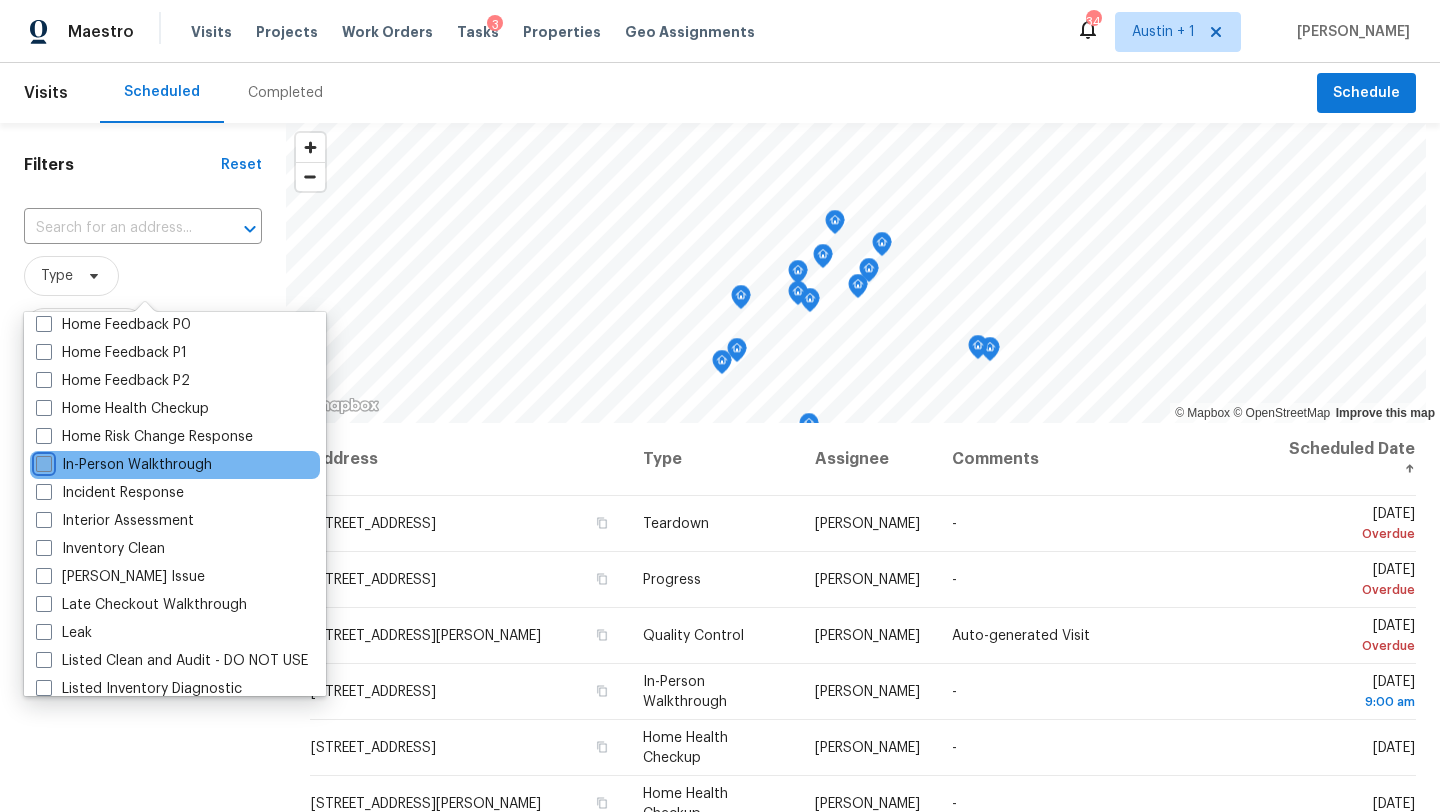 click on "In-Person Walkthrough" at bounding box center (42, 461) 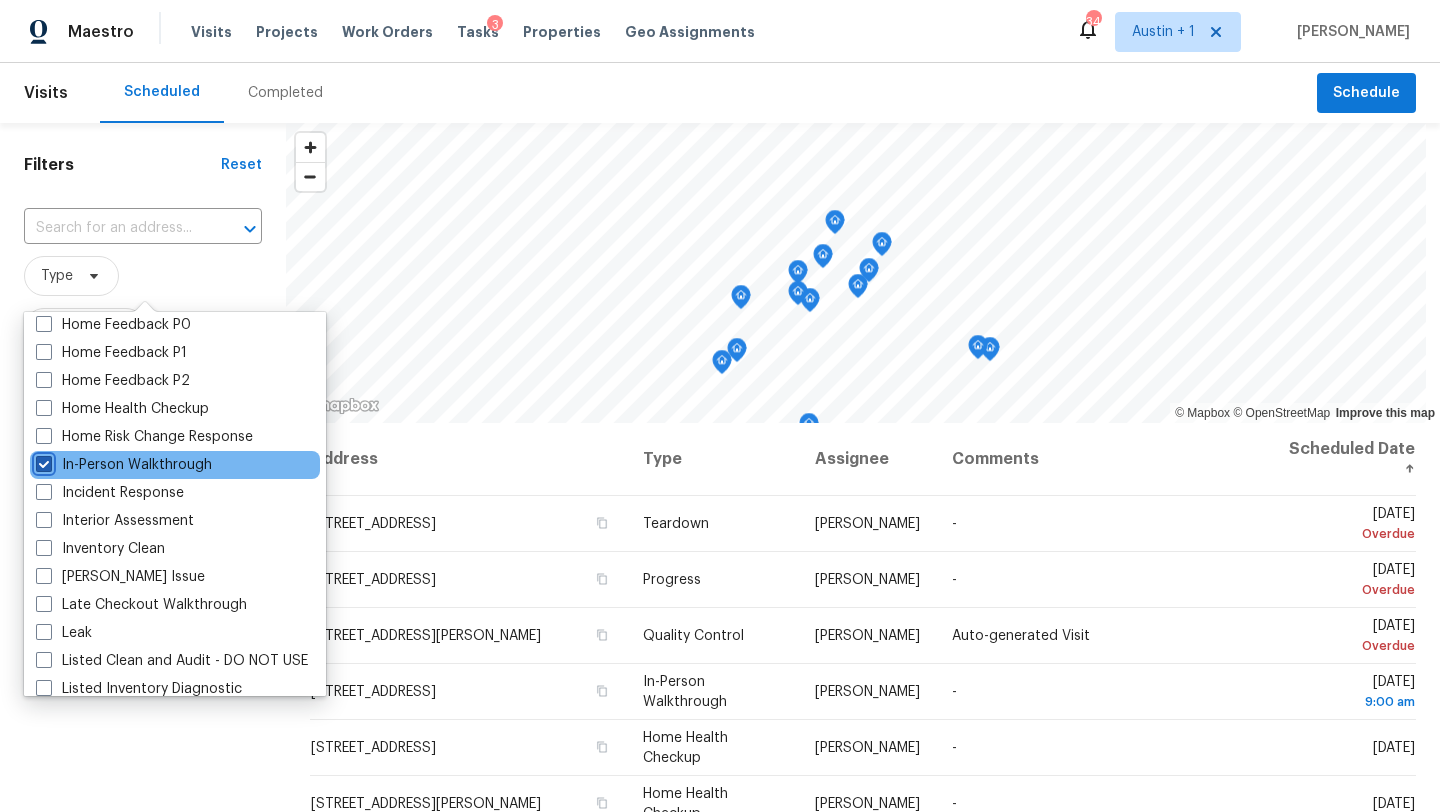 checkbox on "true" 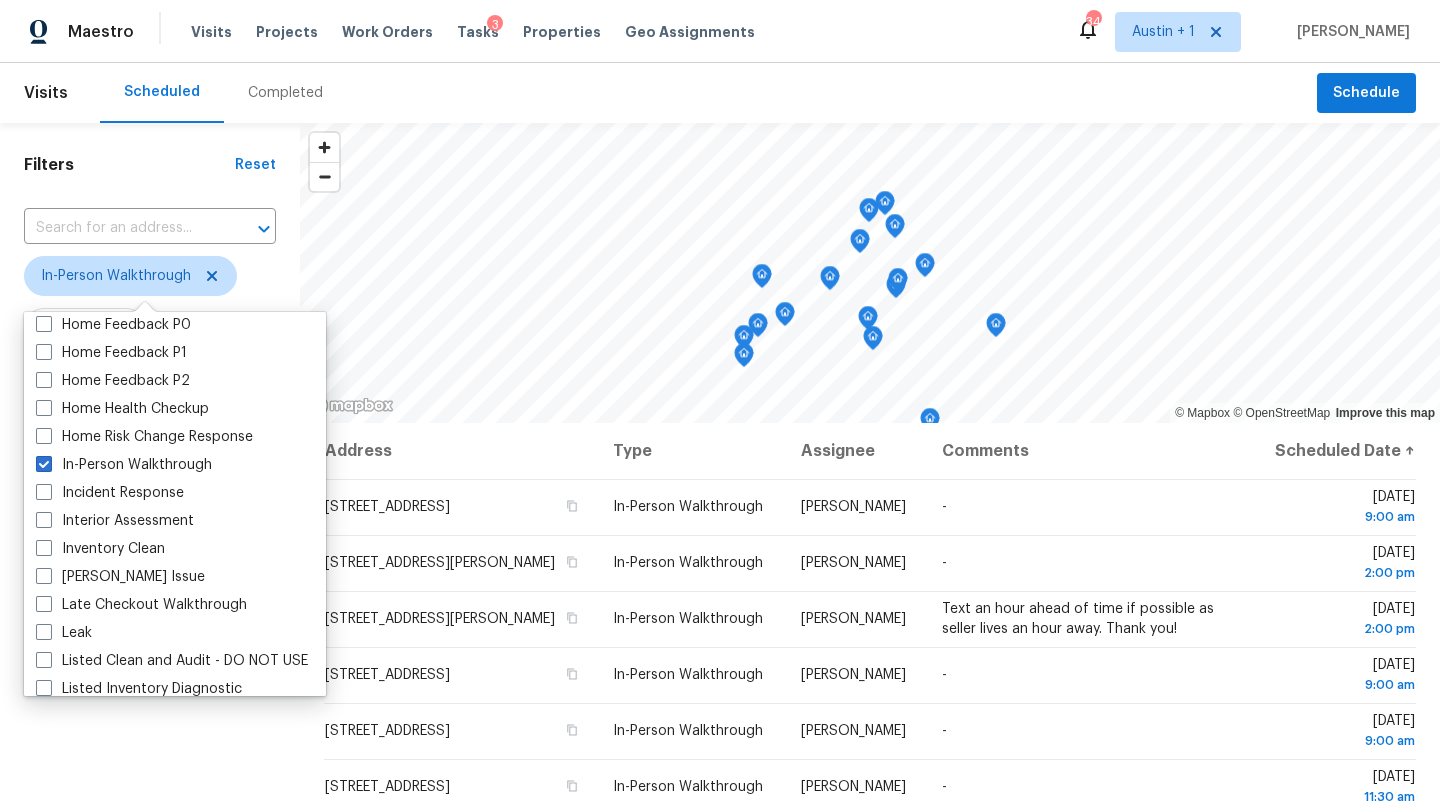 click on "Scheduled Completed" at bounding box center [708, 93] 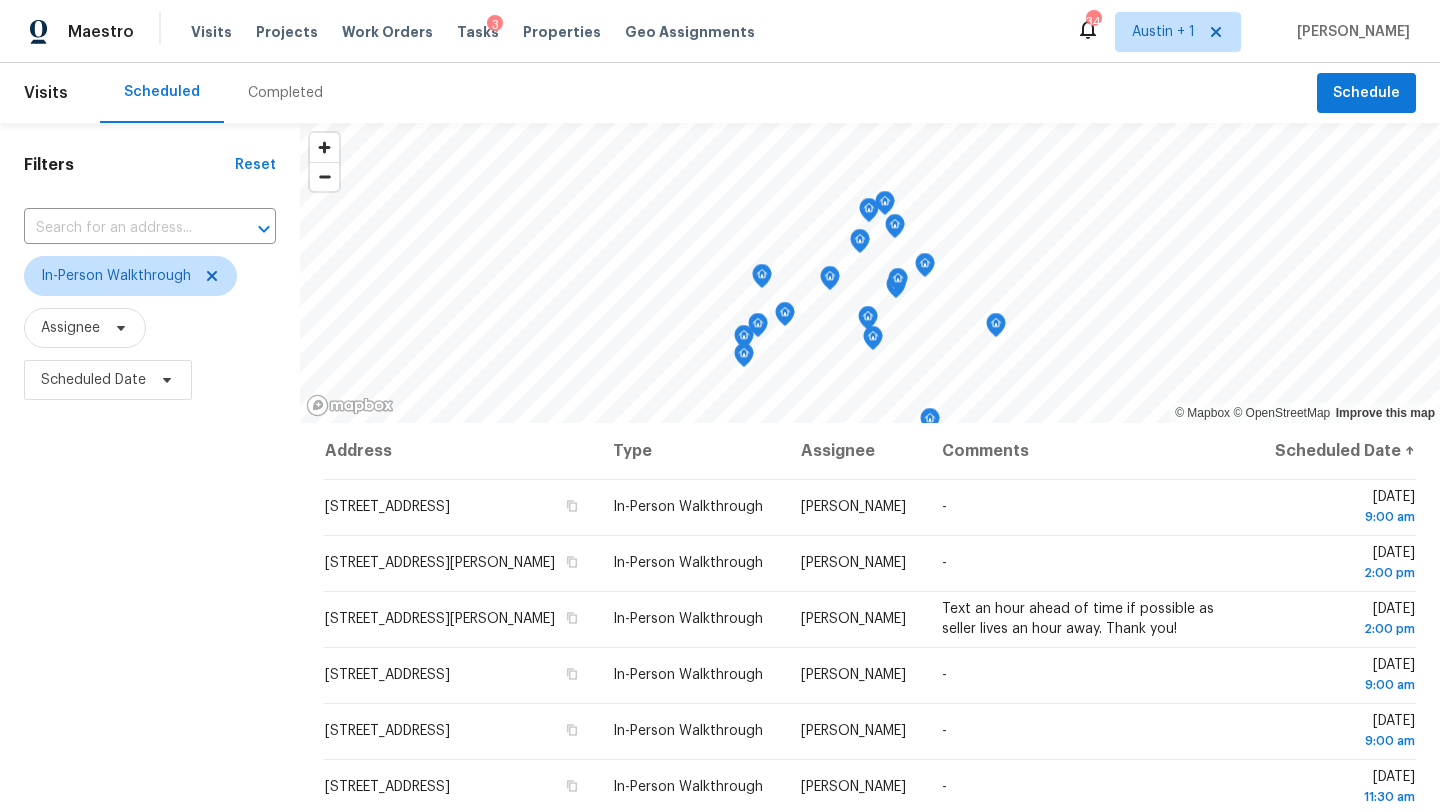 scroll, scrollTop: 60, scrollLeft: 0, axis: vertical 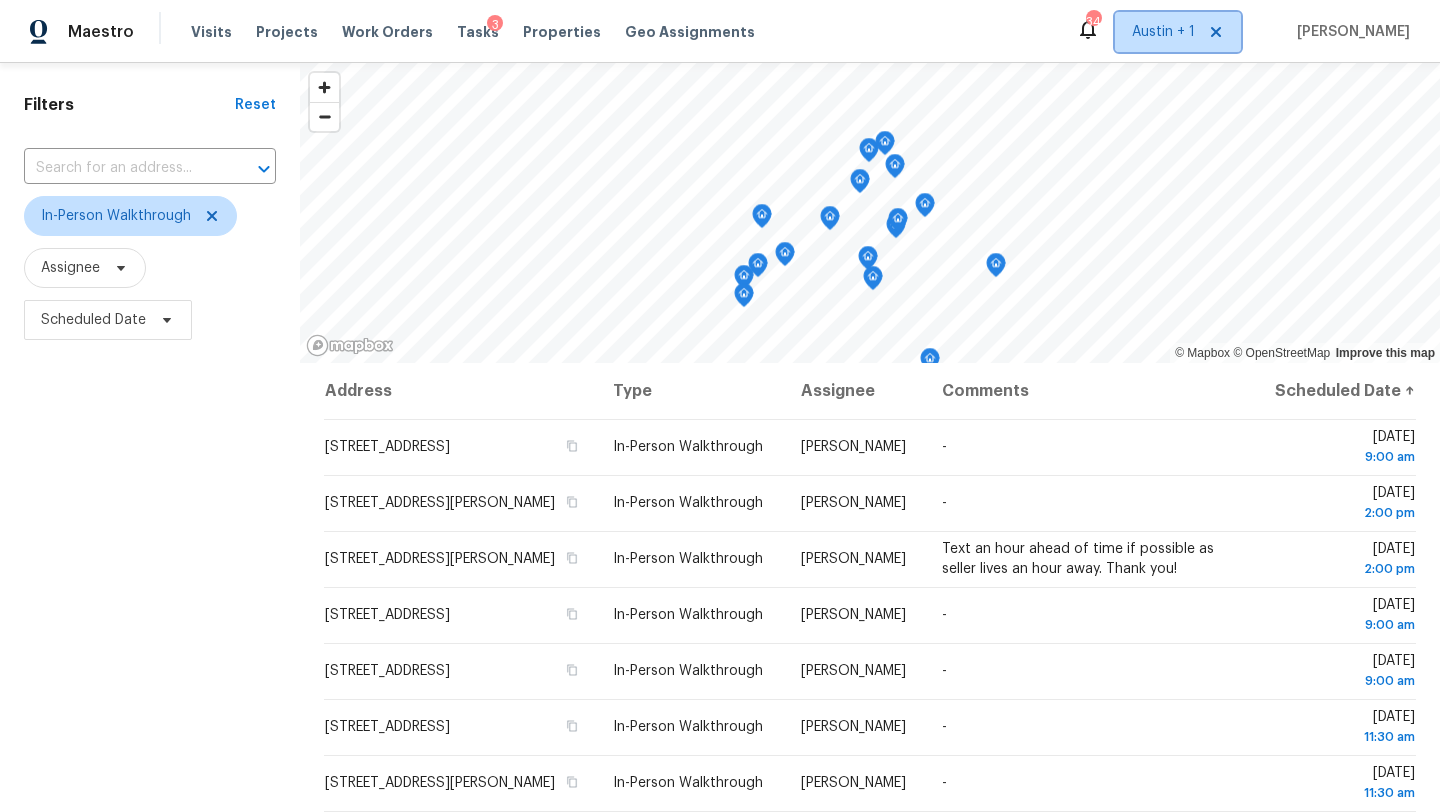 click on "Austin + 1" at bounding box center (1163, 32) 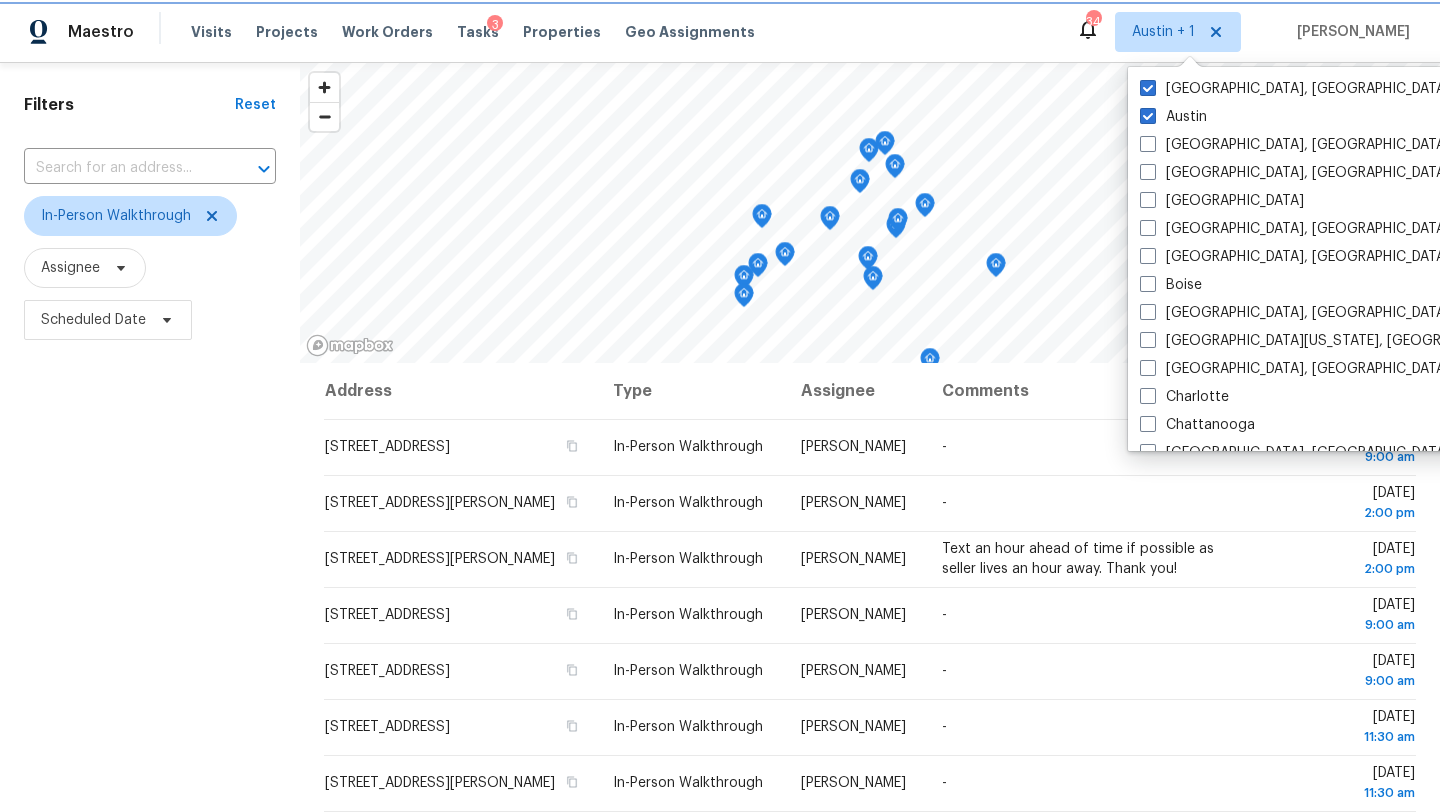 scroll, scrollTop: 0, scrollLeft: 0, axis: both 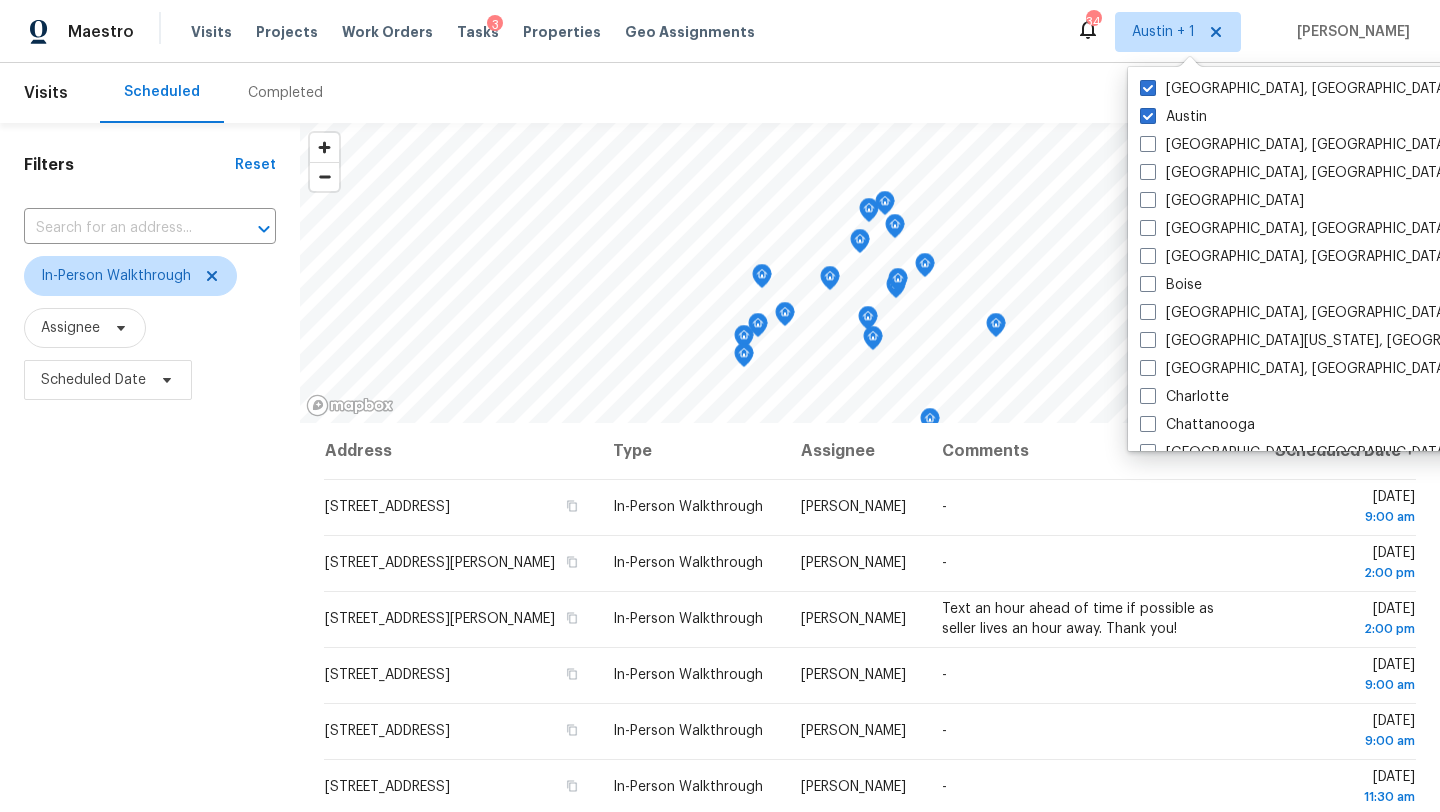click on "Scheduled Date" at bounding box center (150, 380) 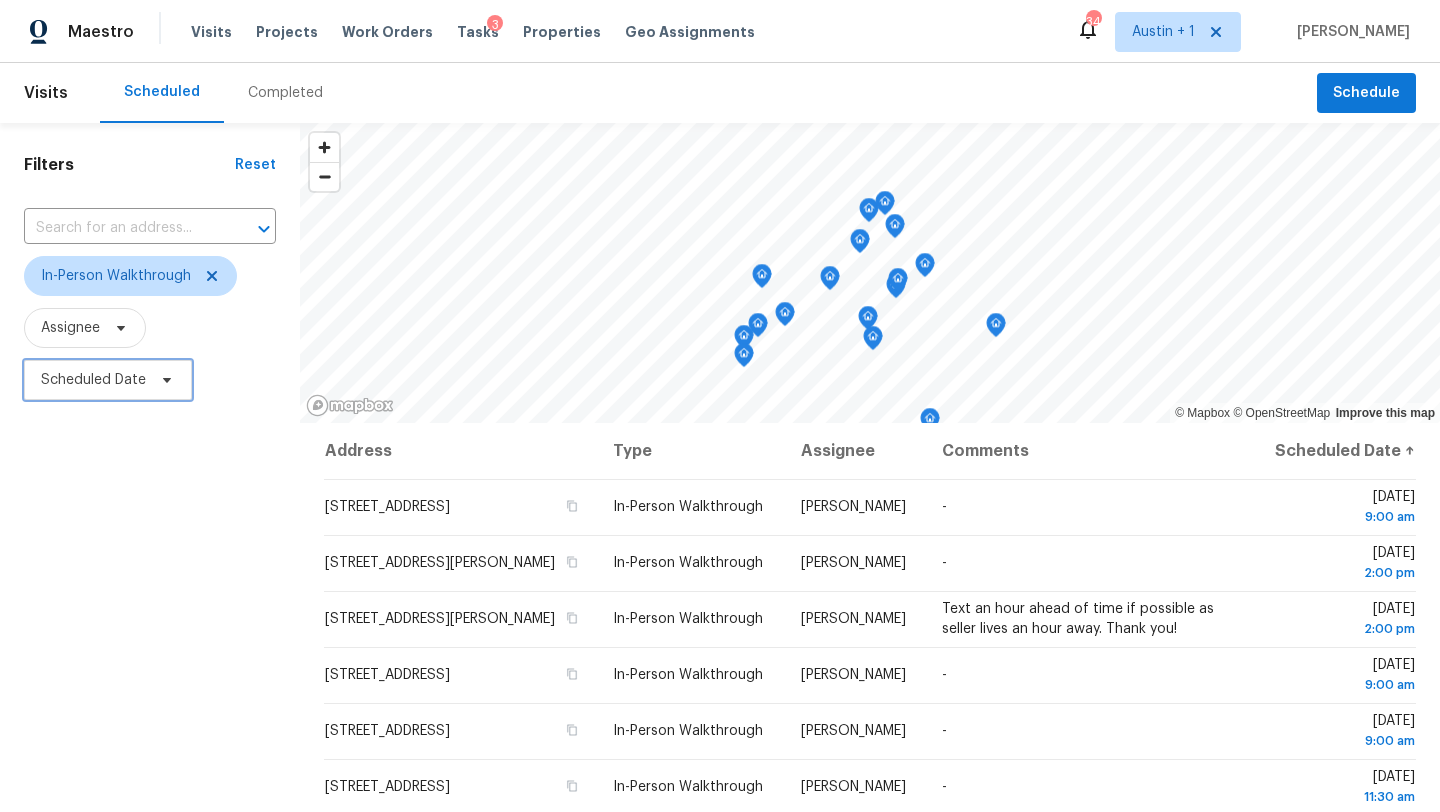 click on "Scheduled Date" at bounding box center (93, 380) 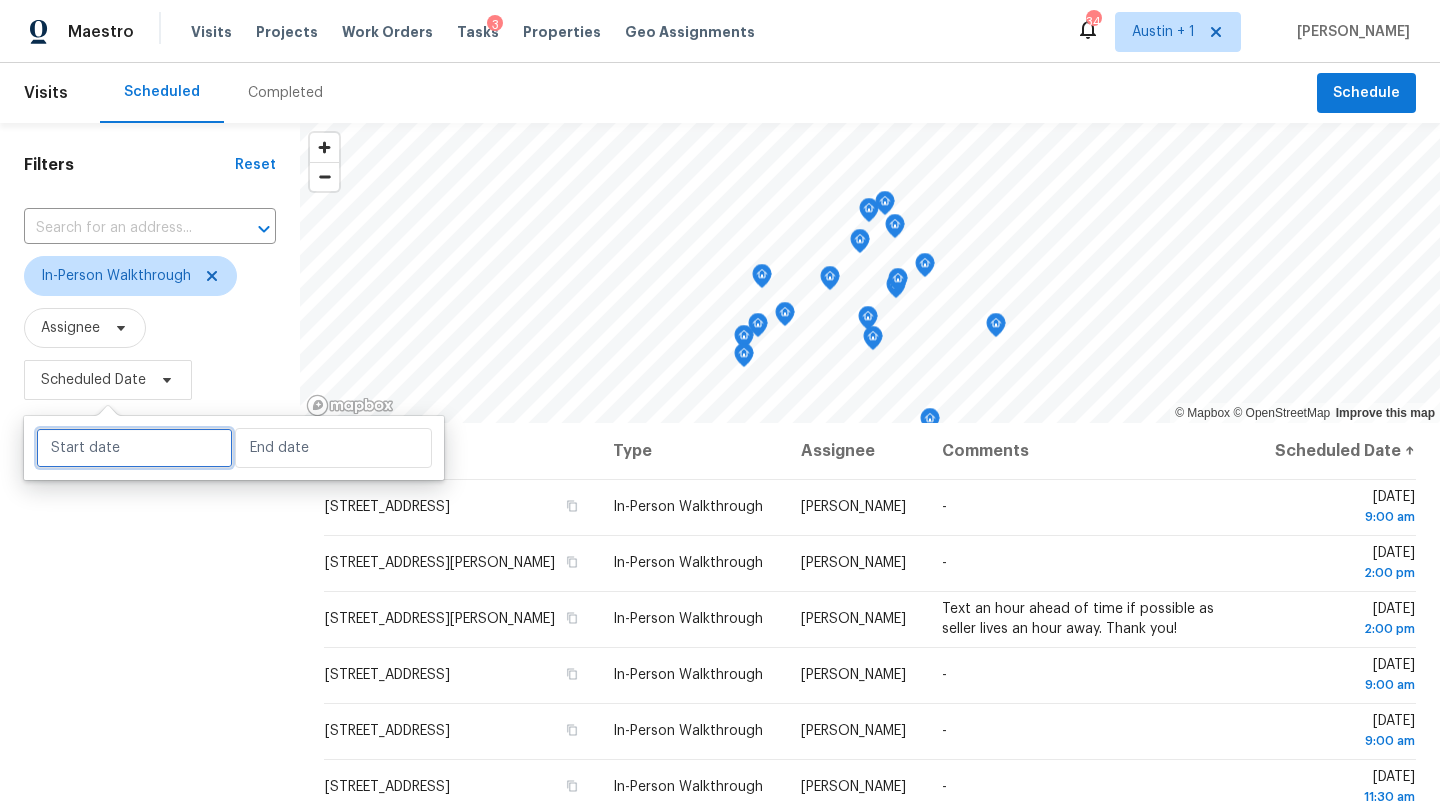 click at bounding box center (134, 448) 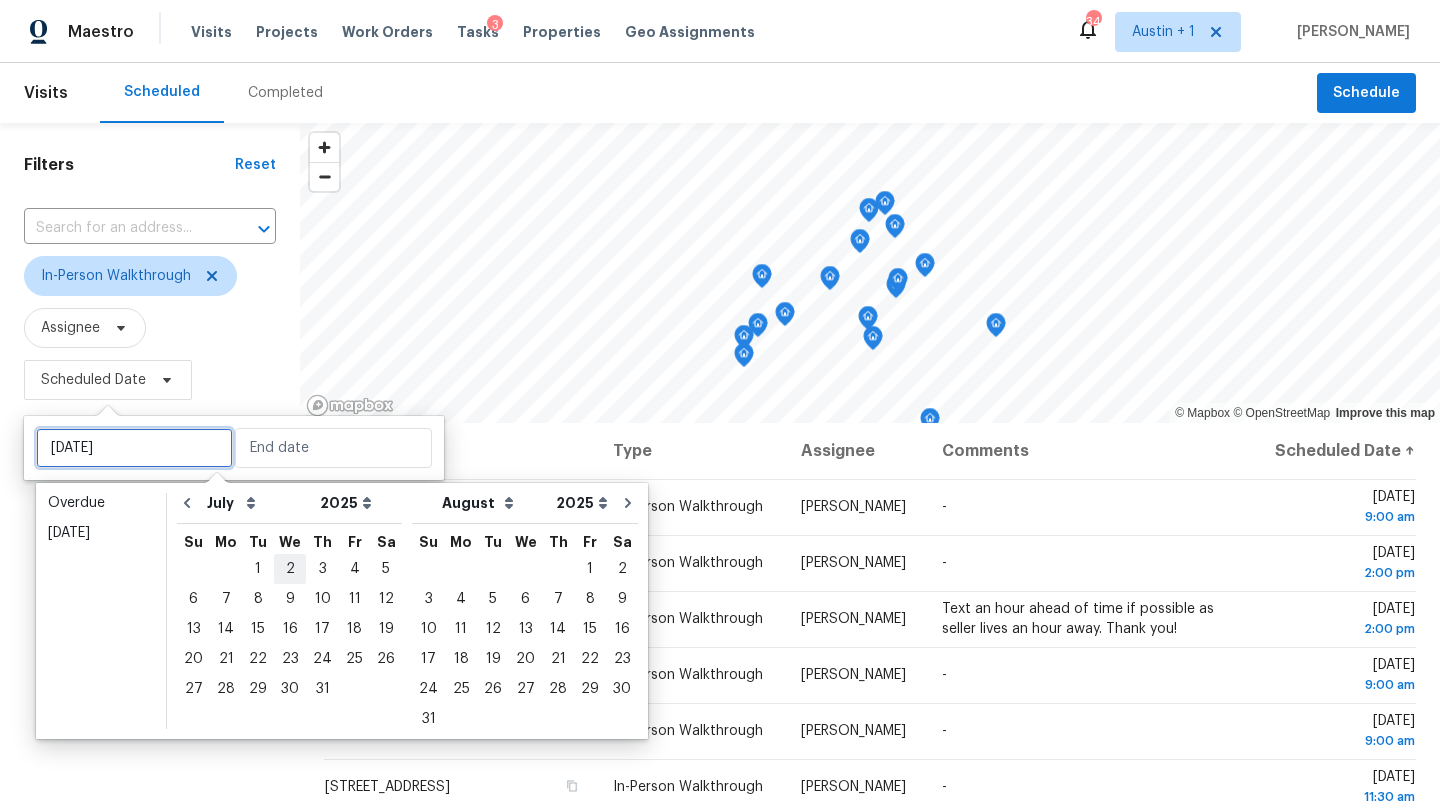 type on "[DATE]" 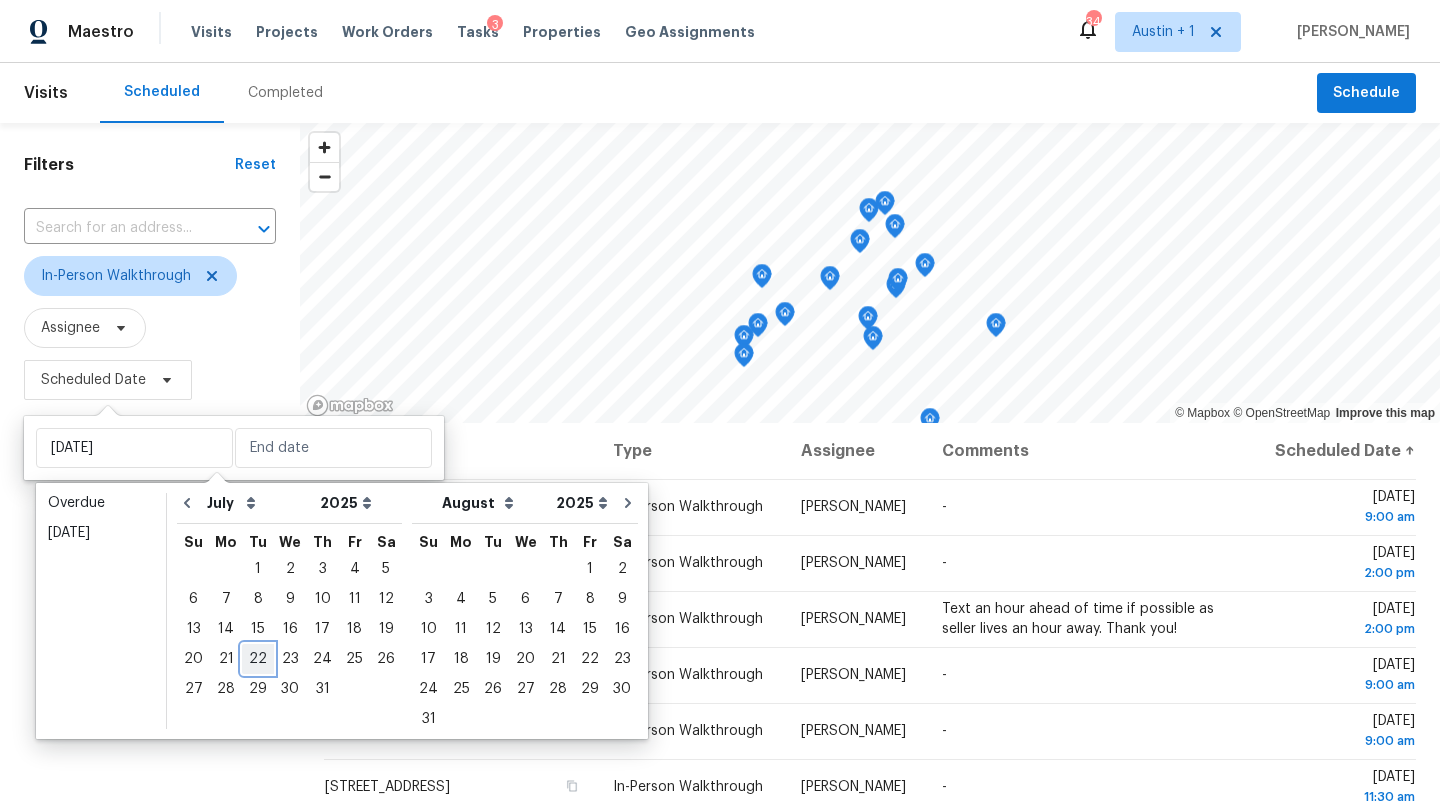 click on "22" at bounding box center (258, 659) 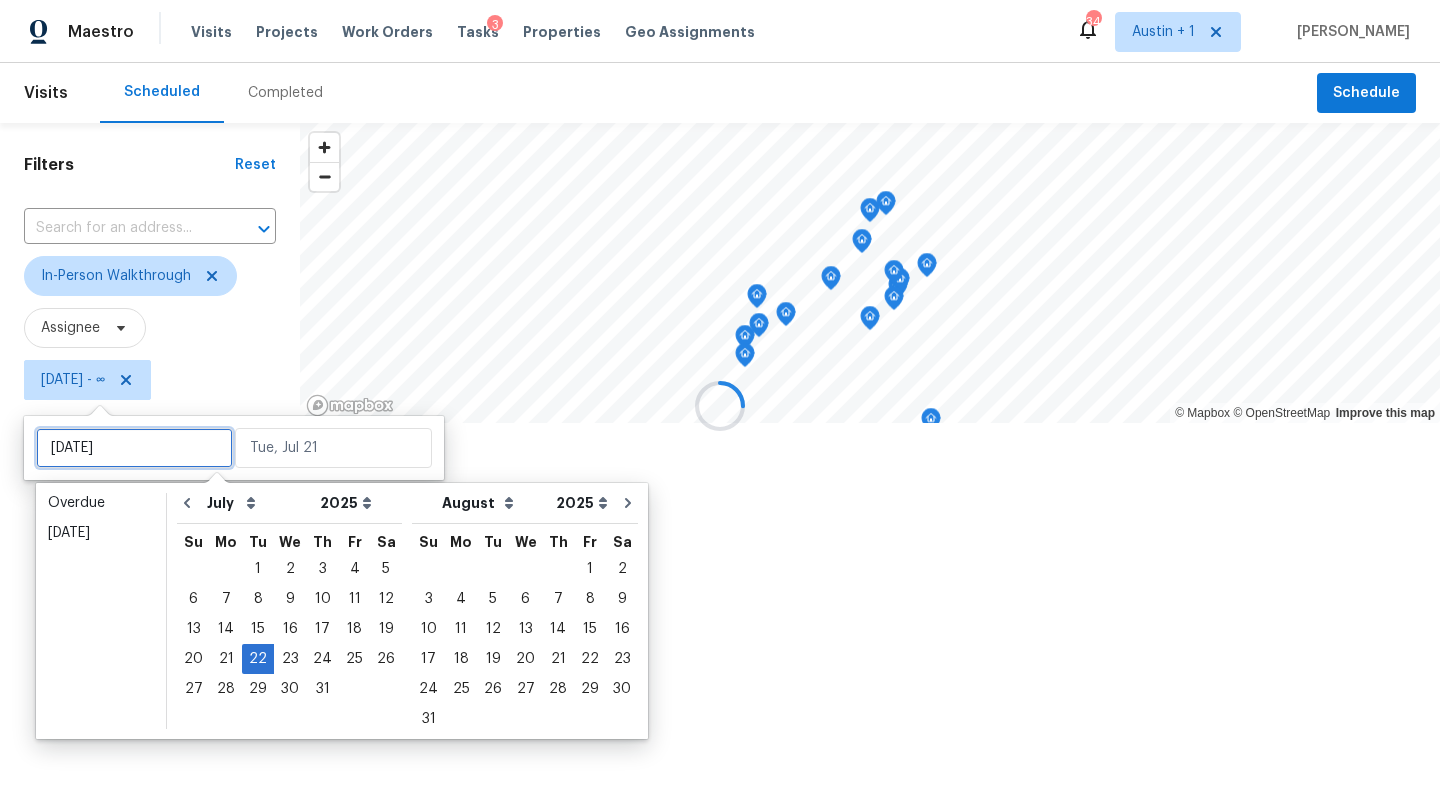 type on "[DATE]" 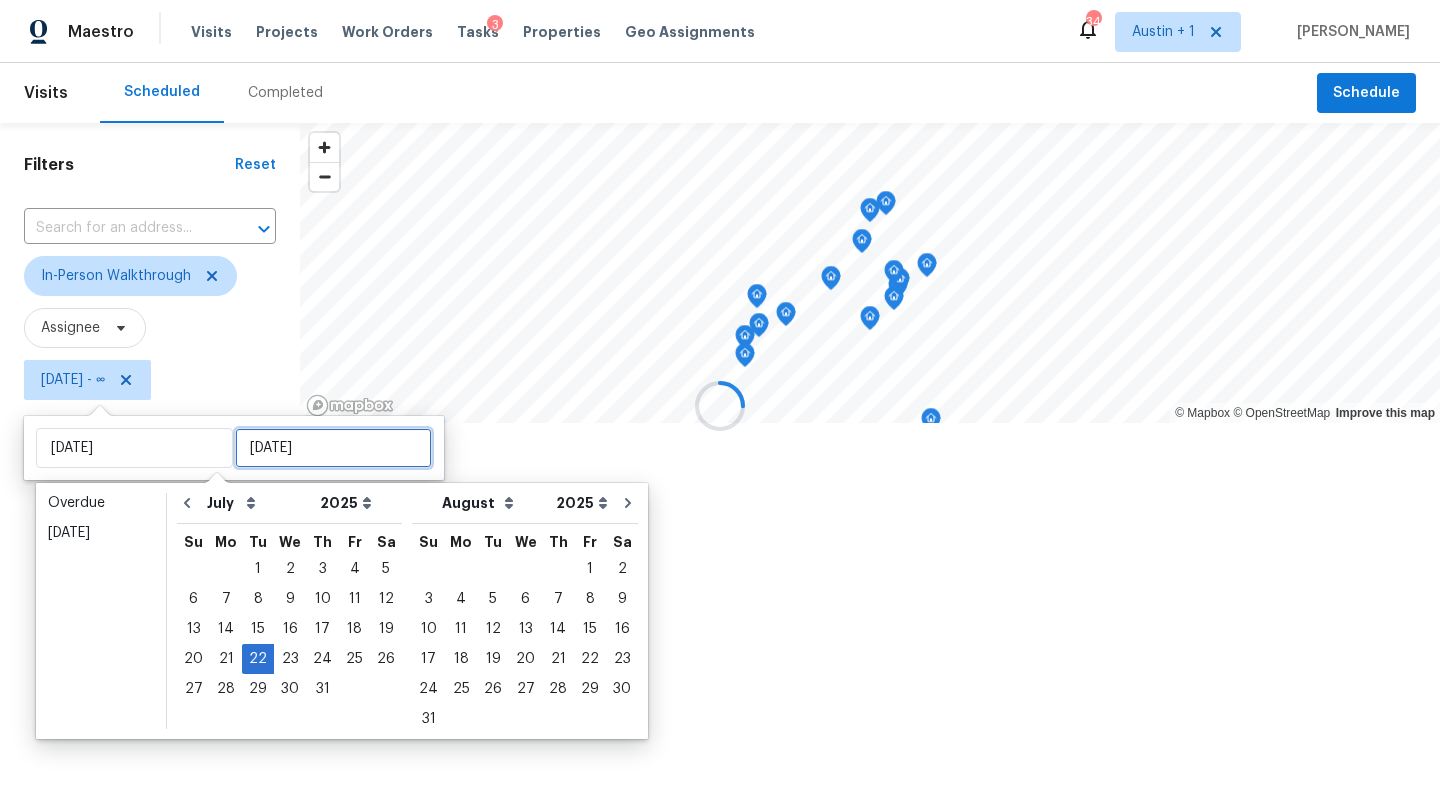 type on "[DATE]" 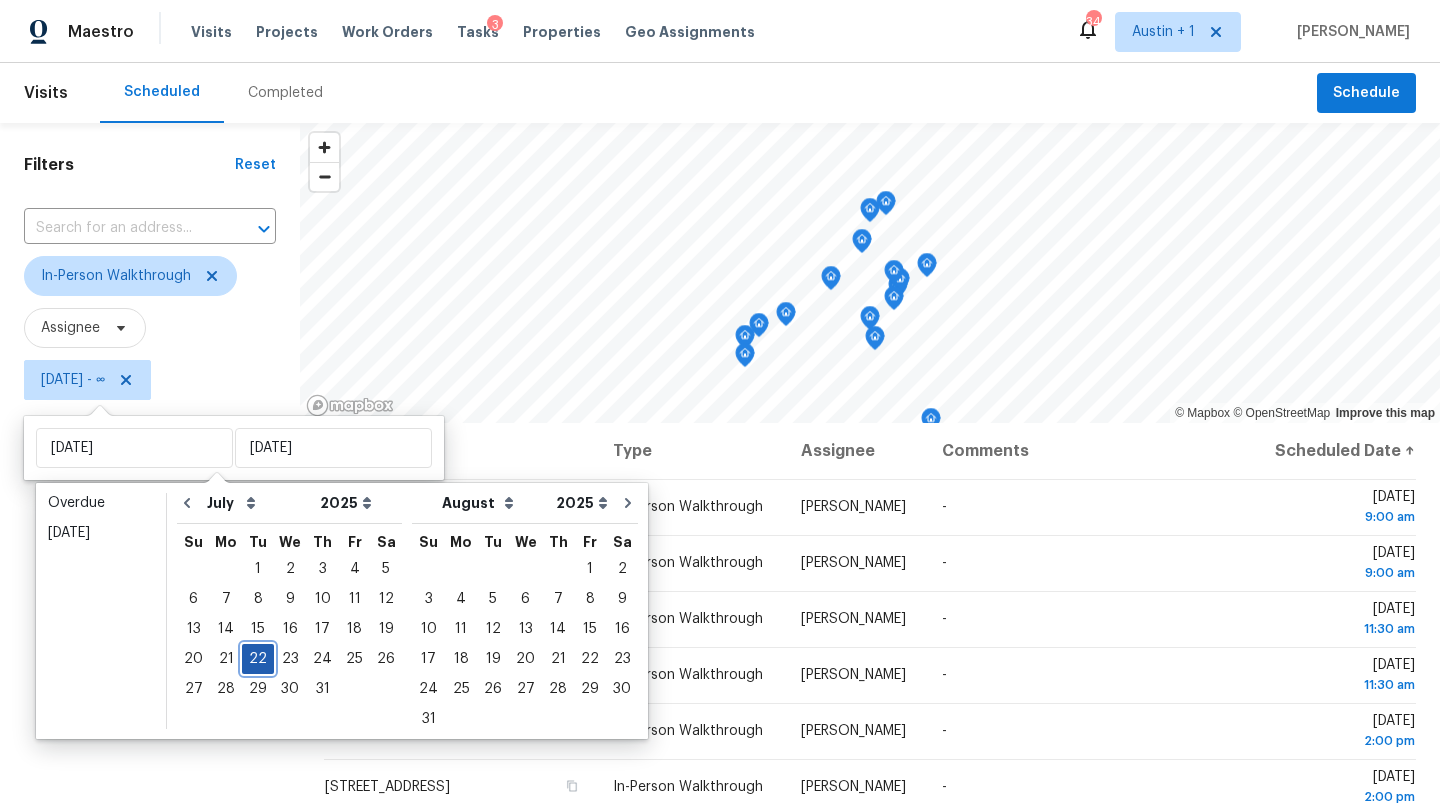 click on "22" at bounding box center [258, 659] 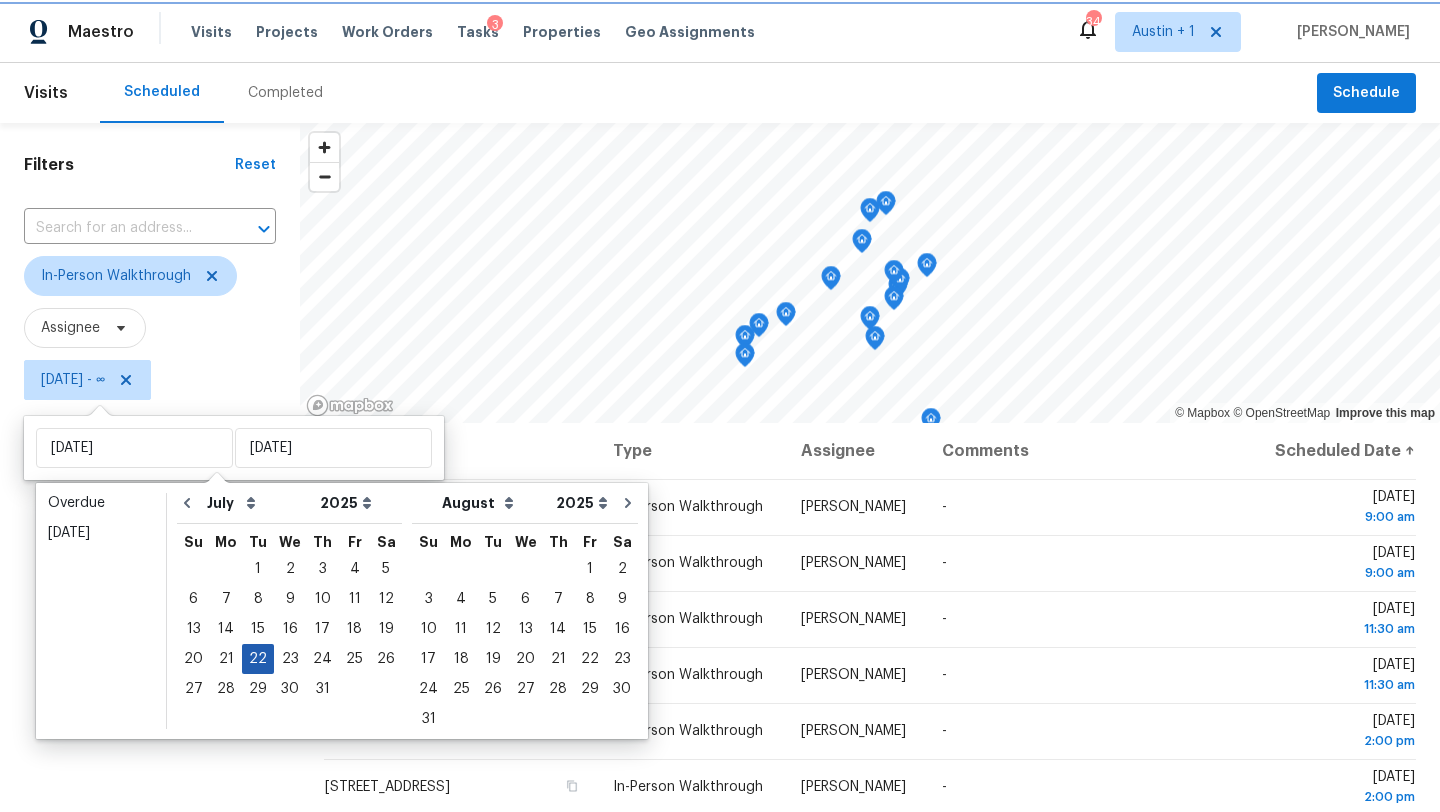 type on "[DATE]" 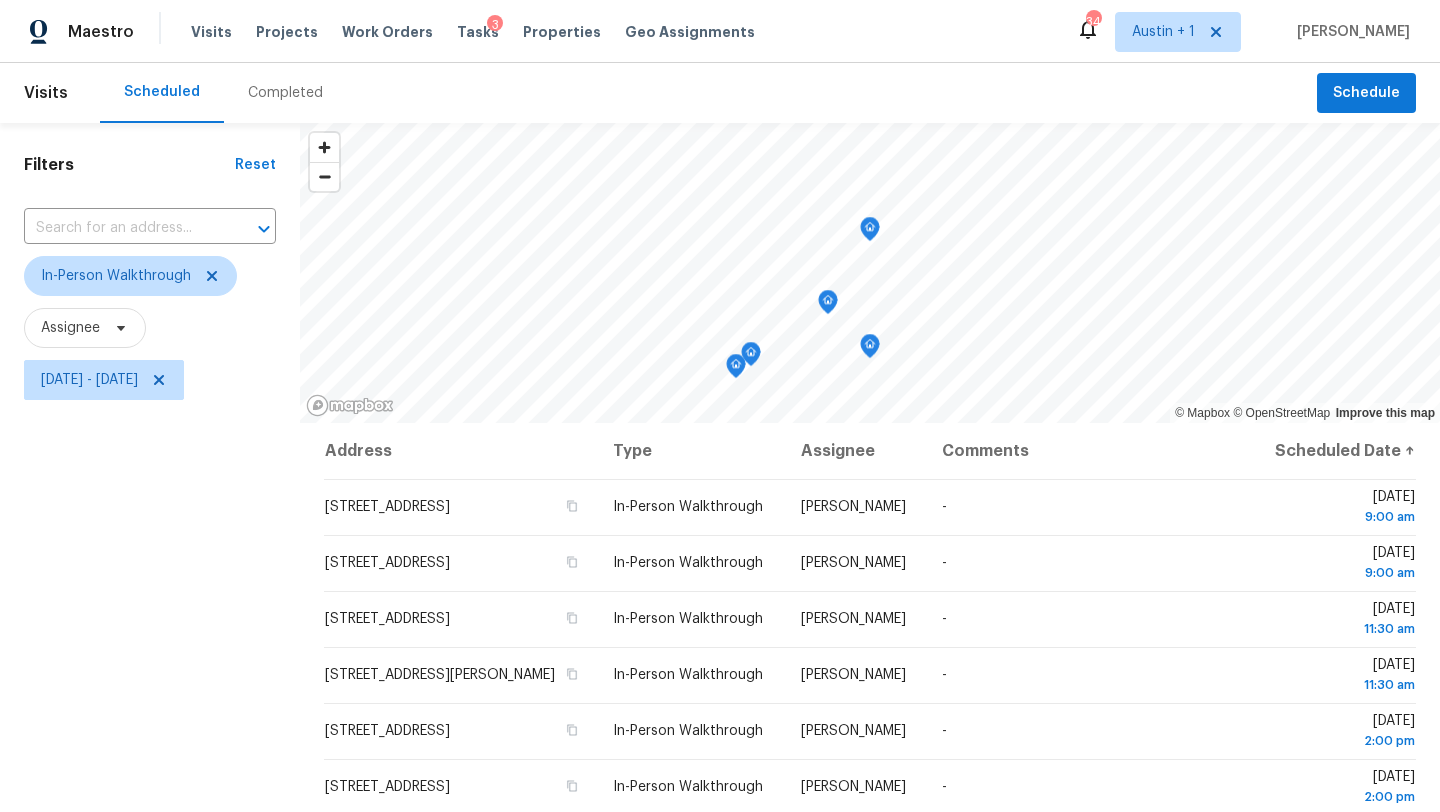click on "Filters Reset ​ In-Person Walkthrough Assignee [DATE] - [DATE]" at bounding box center [150, 598] 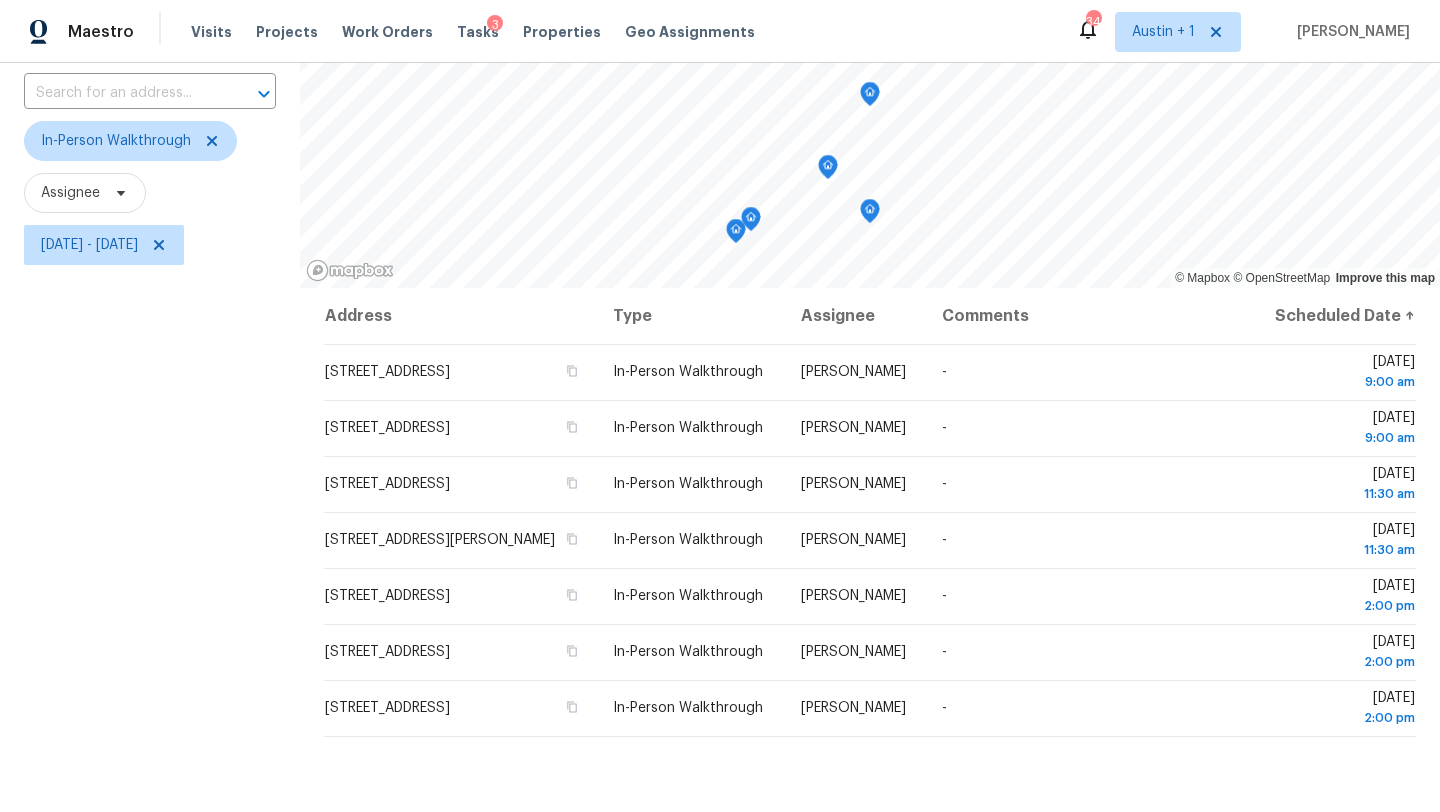 scroll, scrollTop: 139, scrollLeft: 0, axis: vertical 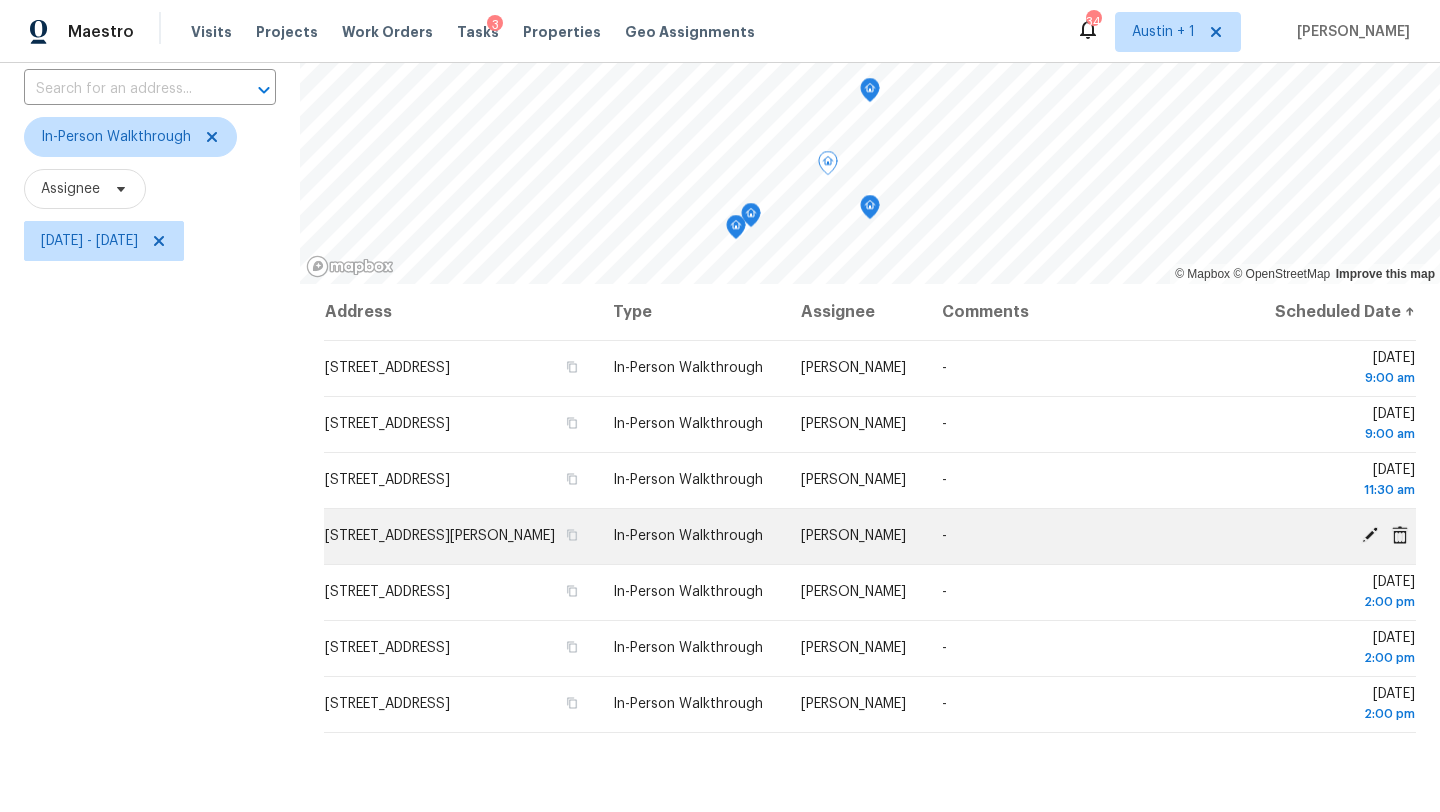 click 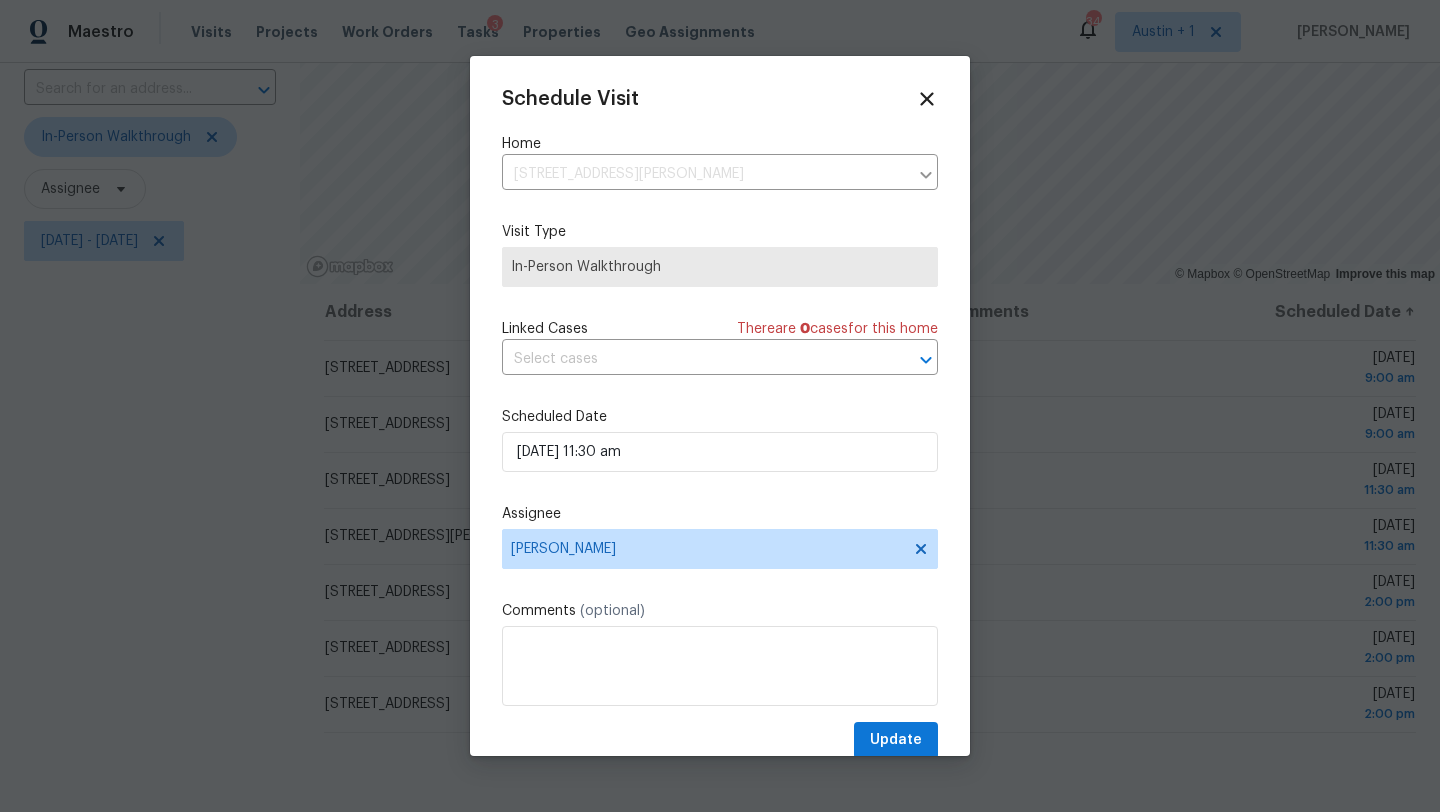 click on "Schedule Visit Home   [STREET_ADDRESS][PERSON_NAME] ​ Visit Type   In-Person Walkthrough Linked Cases There  are   0  case s  for this home   ​ Scheduled Date   [DATE] 11:30 am Assignee   [PERSON_NAME] Comments   (optional) Update" at bounding box center (720, 423) 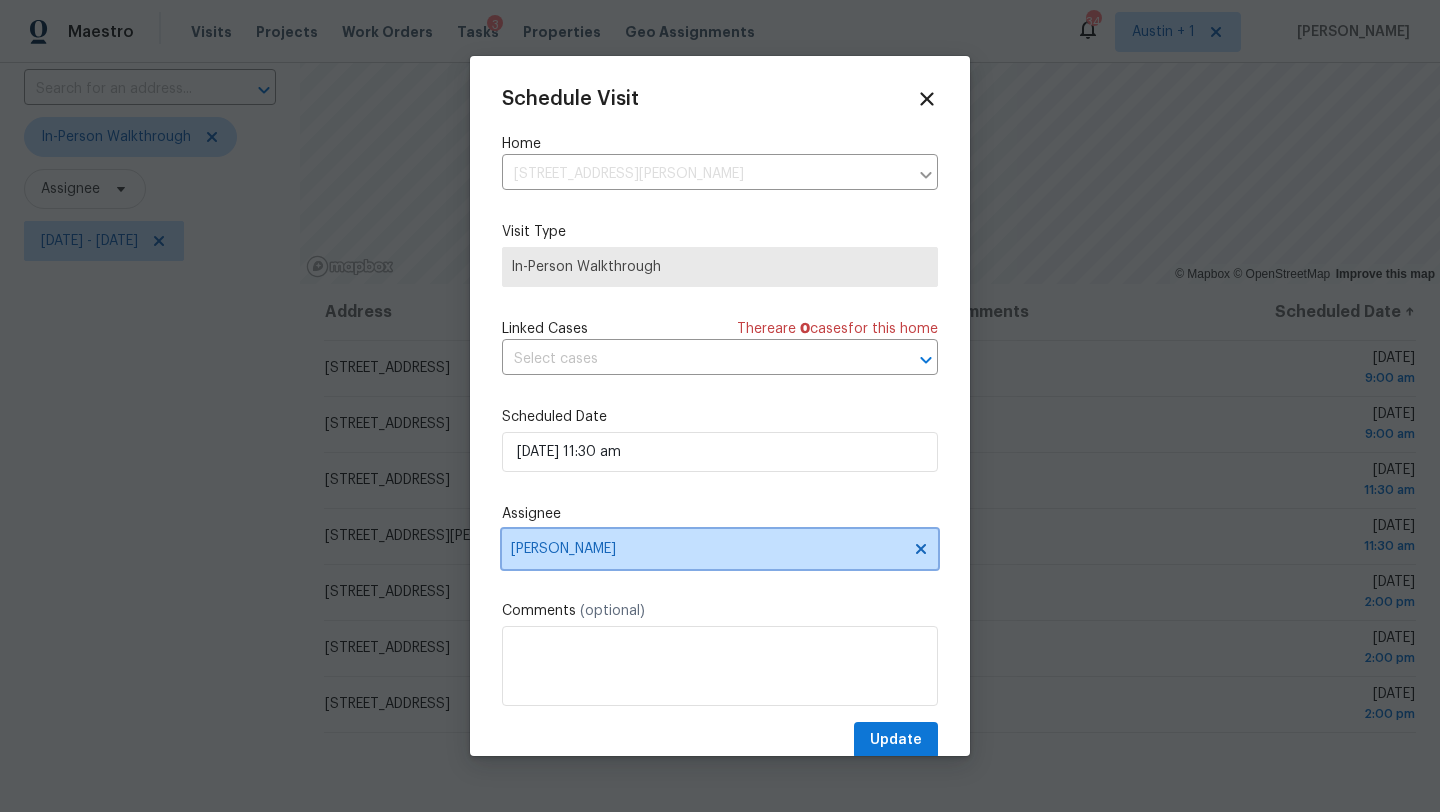 click on "[PERSON_NAME]" at bounding box center [707, 549] 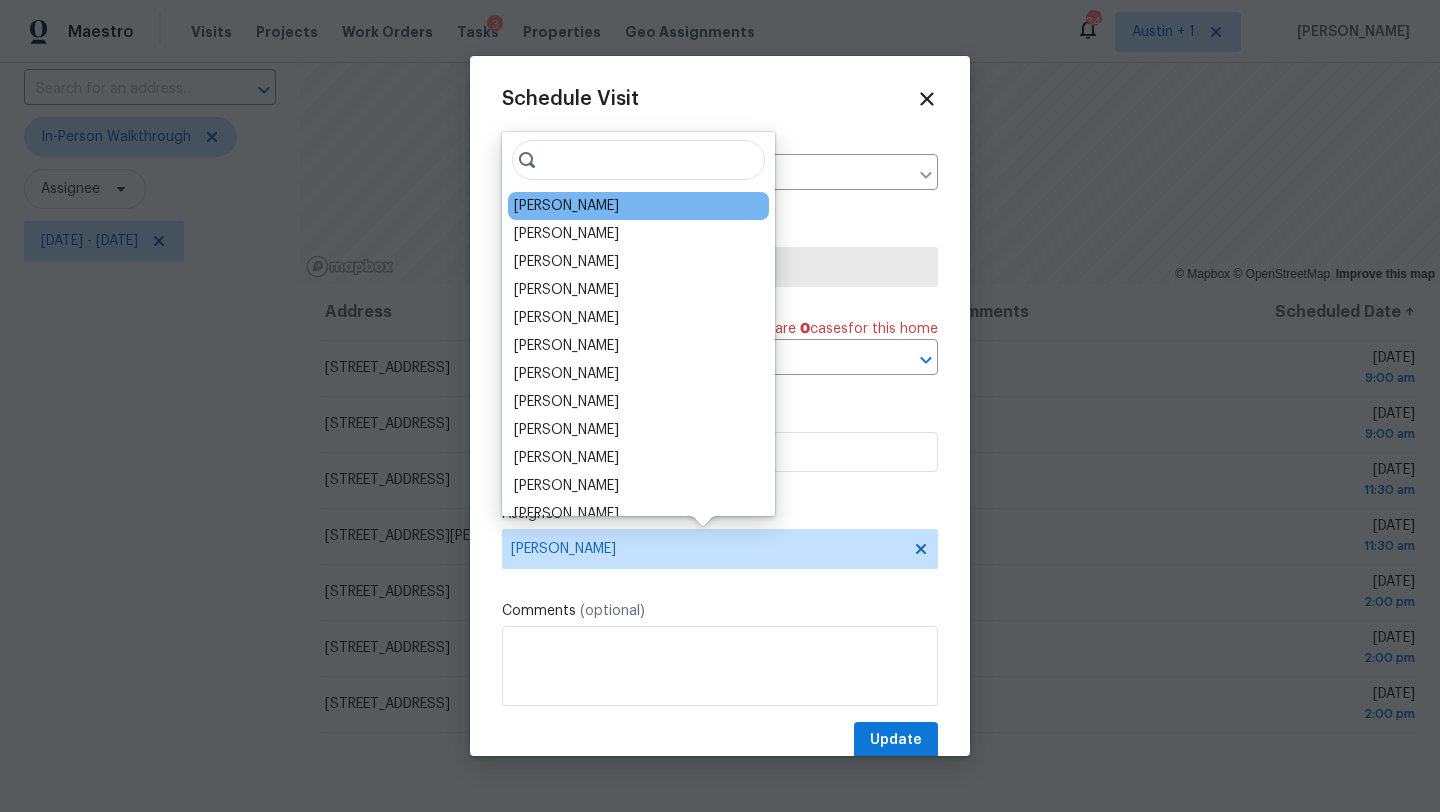 click on "[PERSON_NAME]" at bounding box center [566, 206] 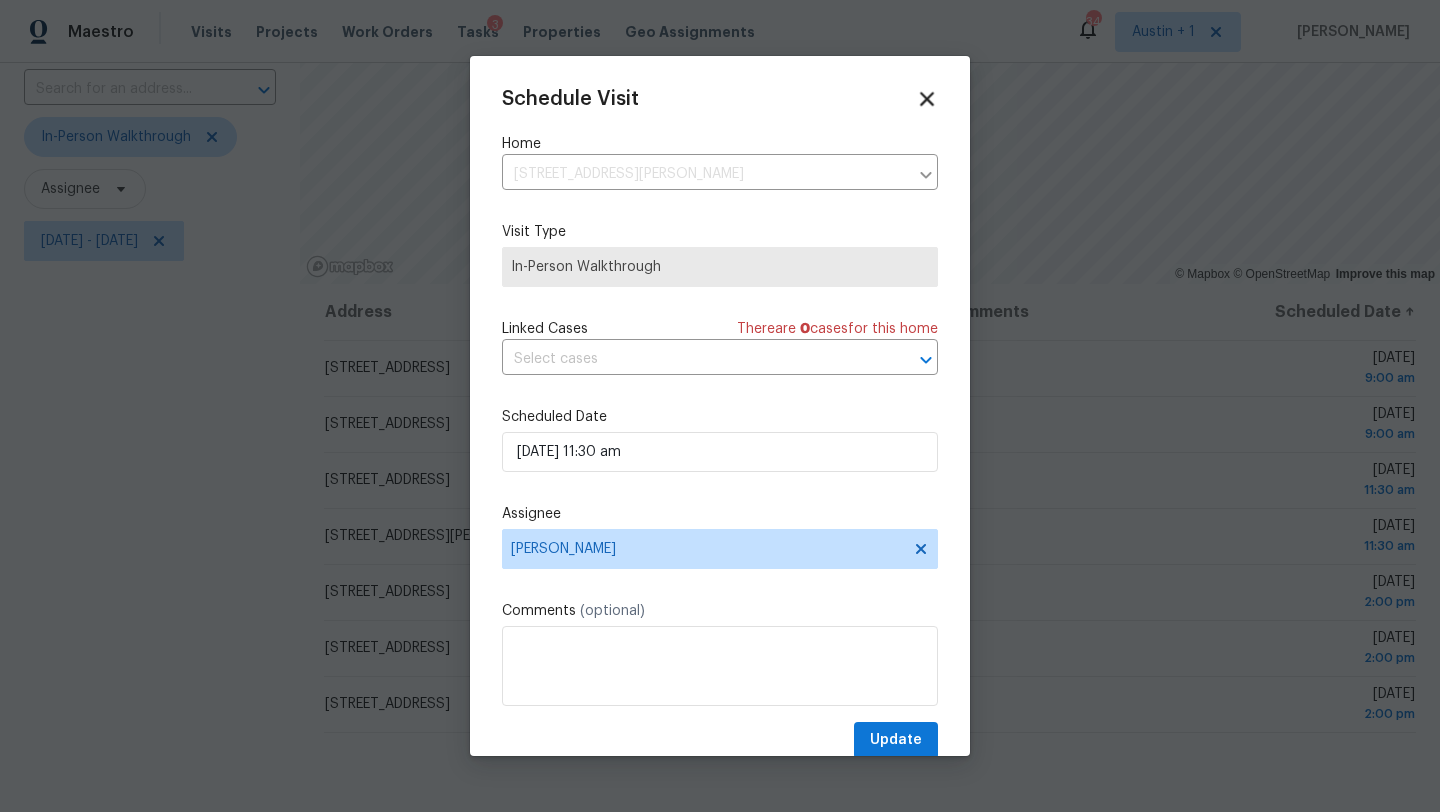 click 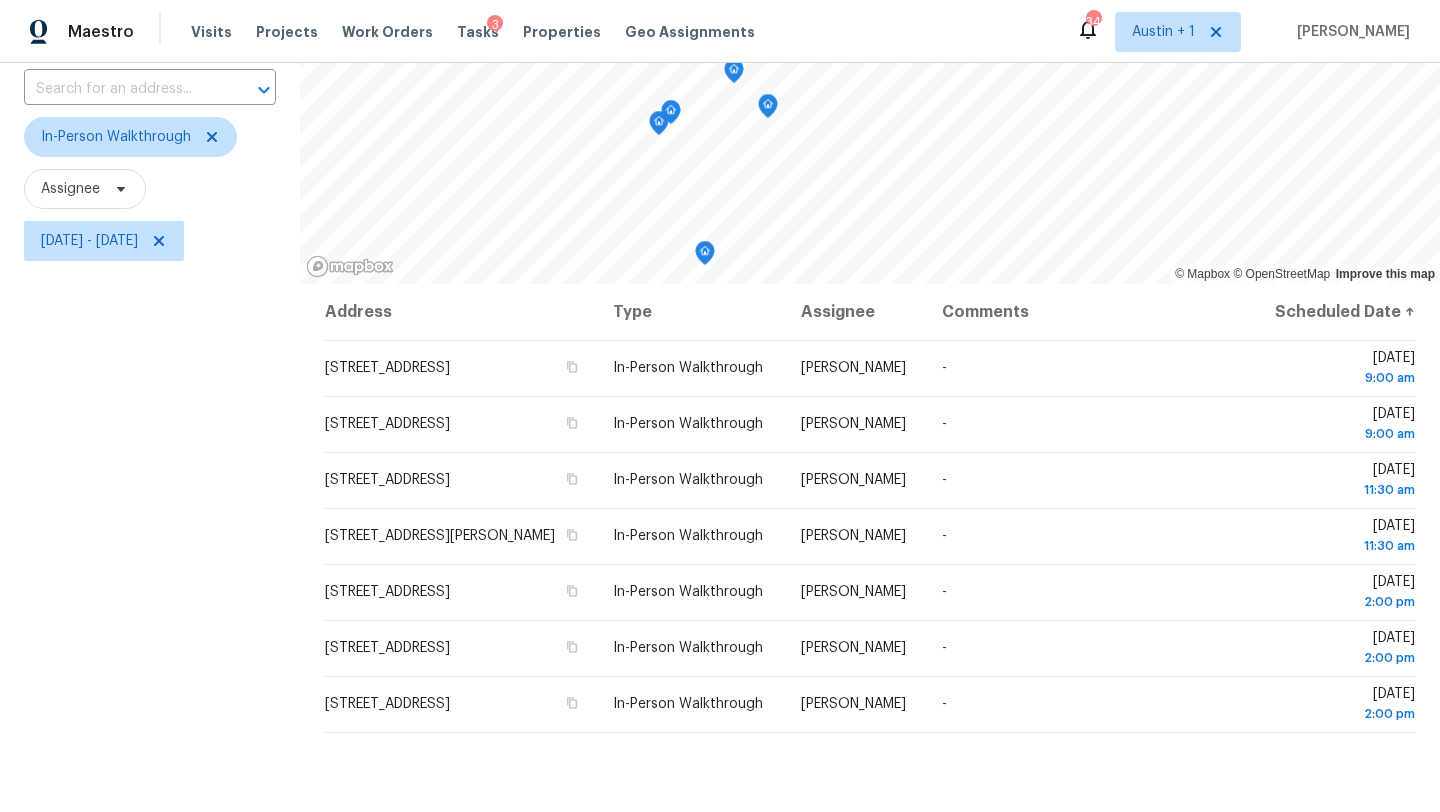 scroll, scrollTop: 0, scrollLeft: 0, axis: both 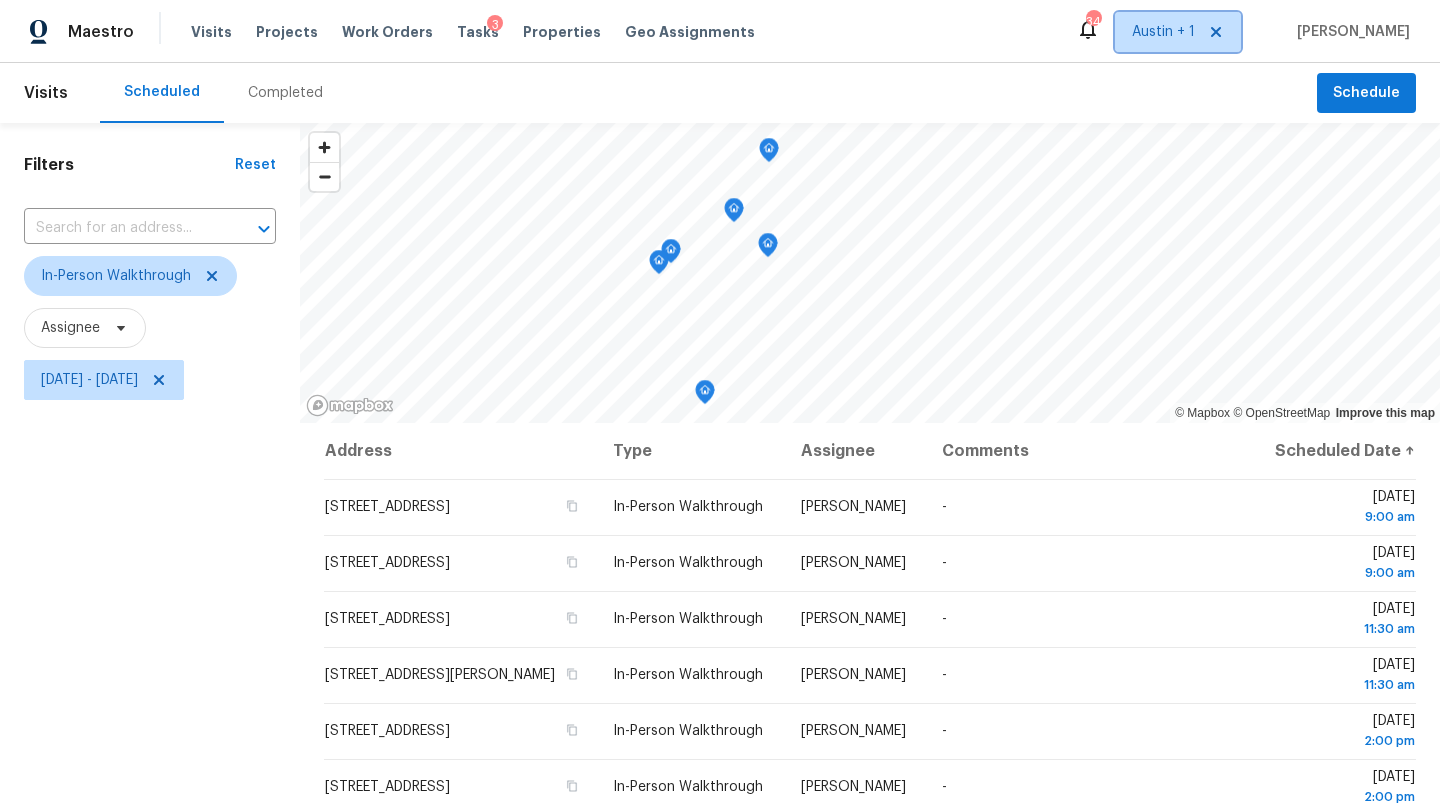 click on "Austin + 1" at bounding box center (1163, 32) 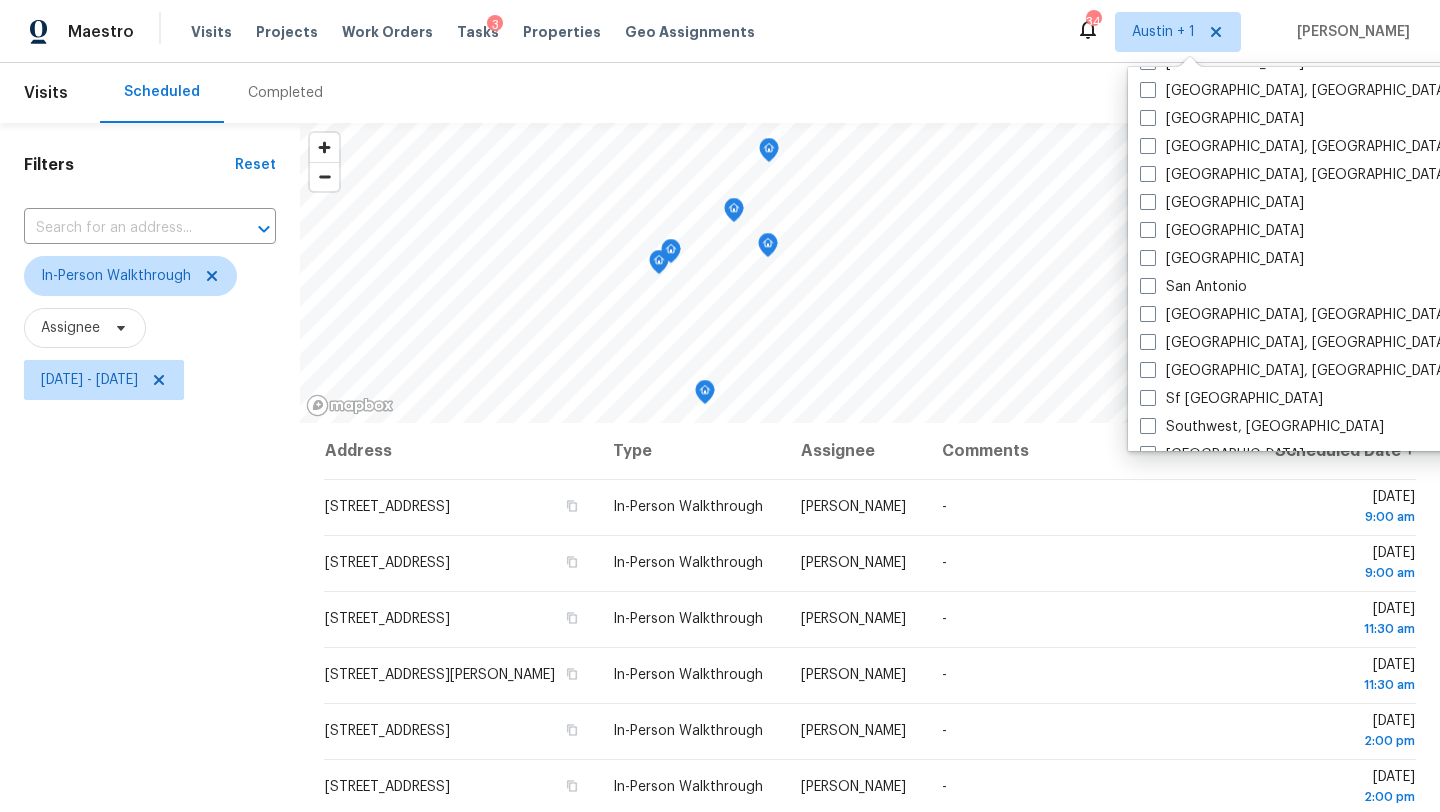 scroll, scrollTop: 1239, scrollLeft: 0, axis: vertical 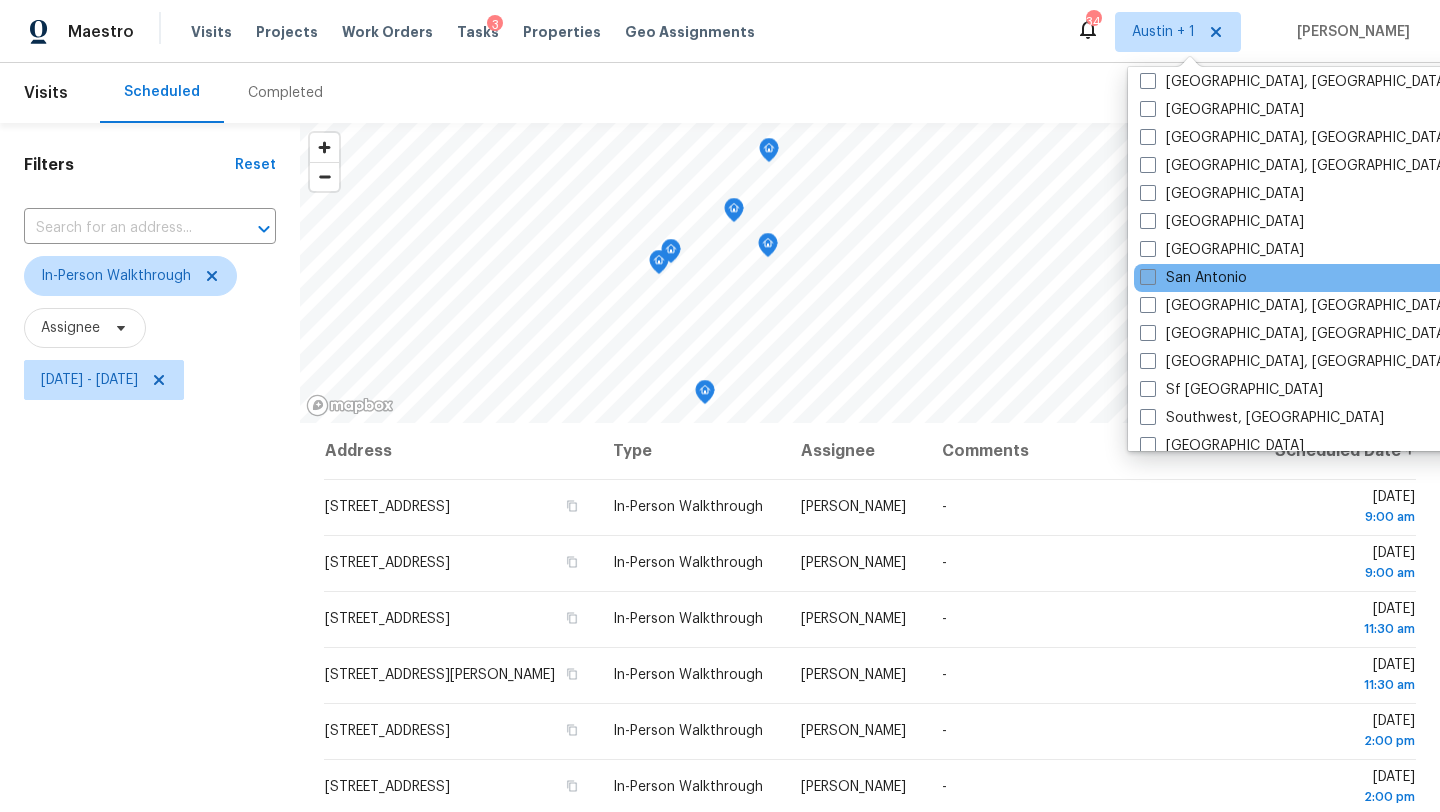 click on "San Antonio" at bounding box center (1193, 278) 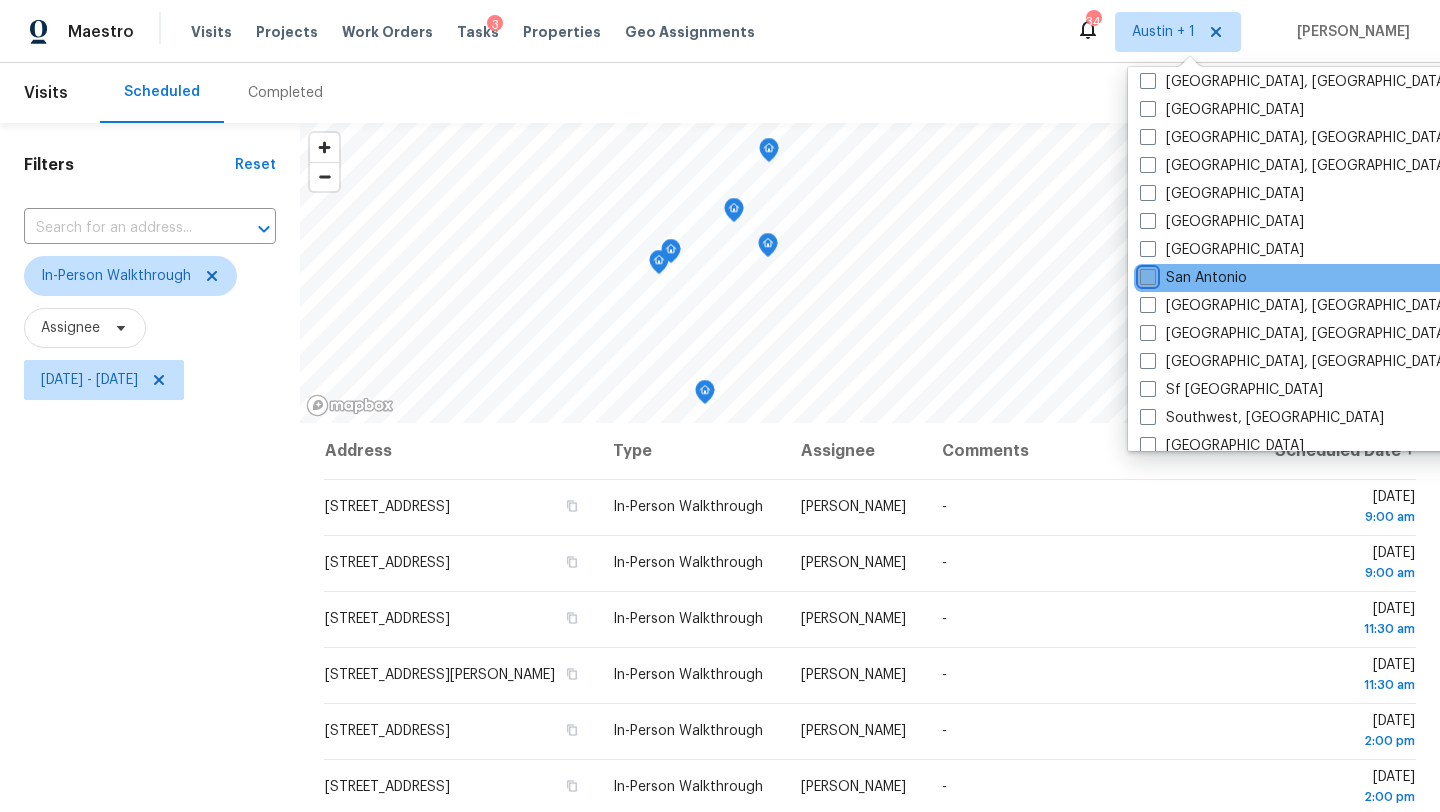 click on "San Antonio" at bounding box center (1146, 274) 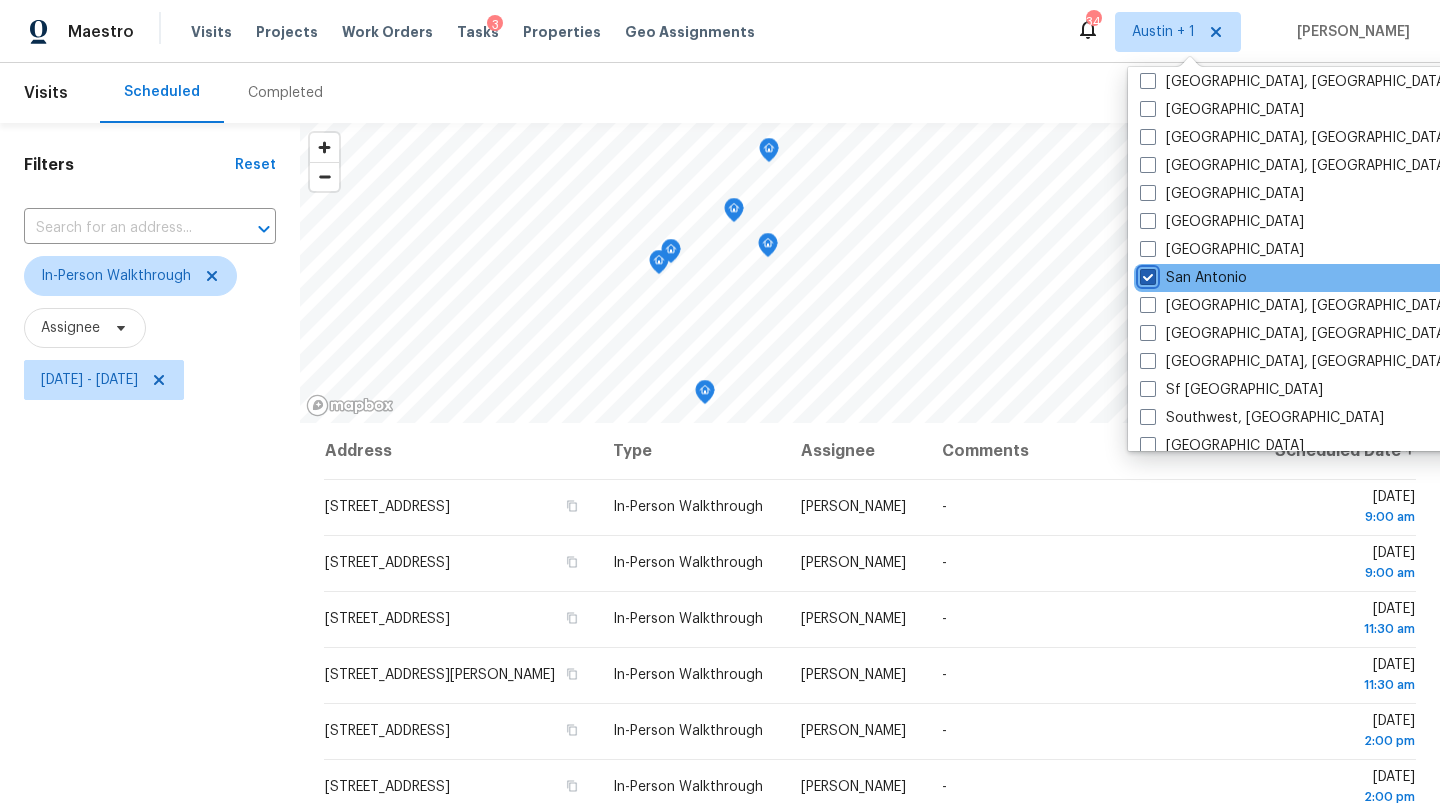 checkbox on "true" 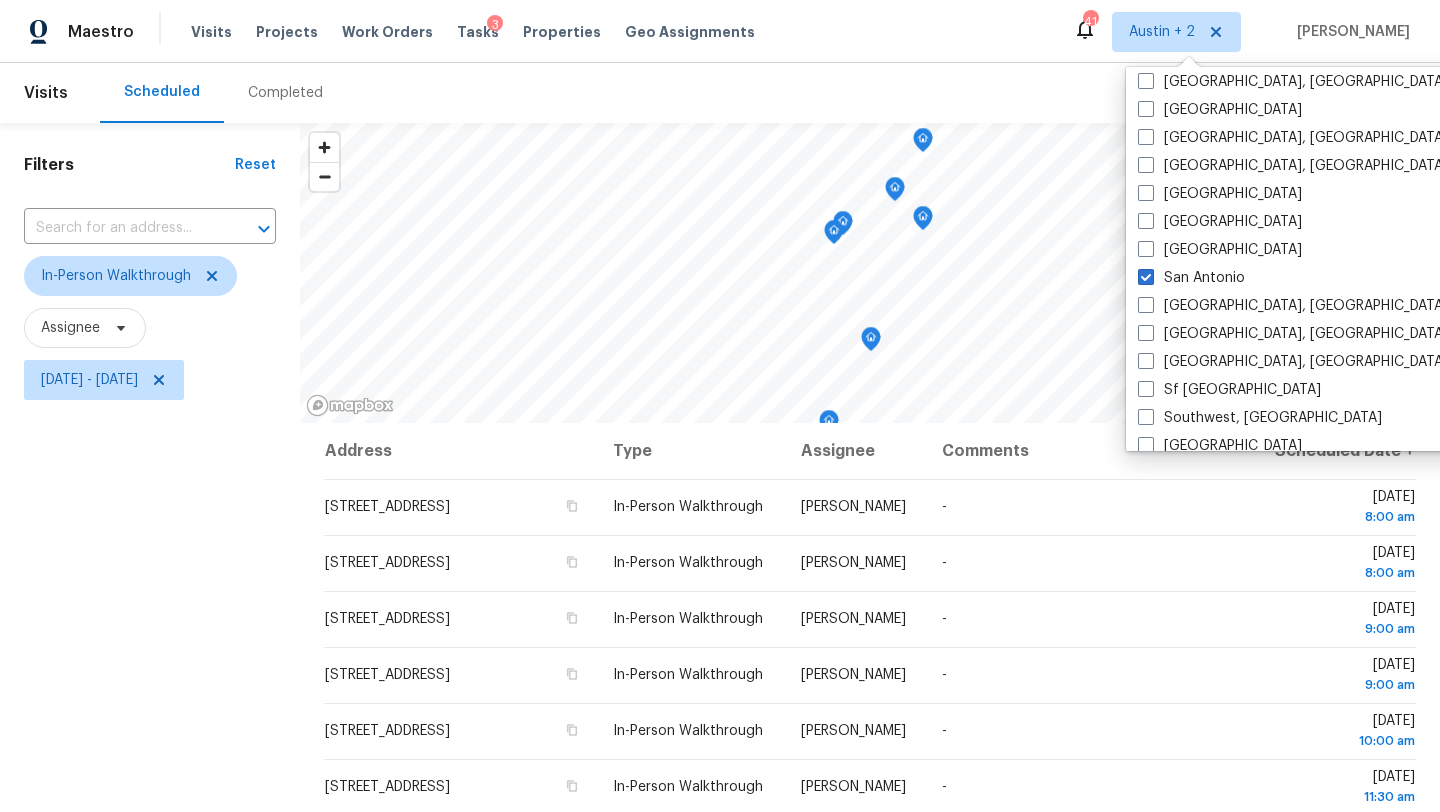 click on "Filters Reset ​ In-Person Walkthrough Assignee [DATE] - [DATE]" at bounding box center (150, 598) 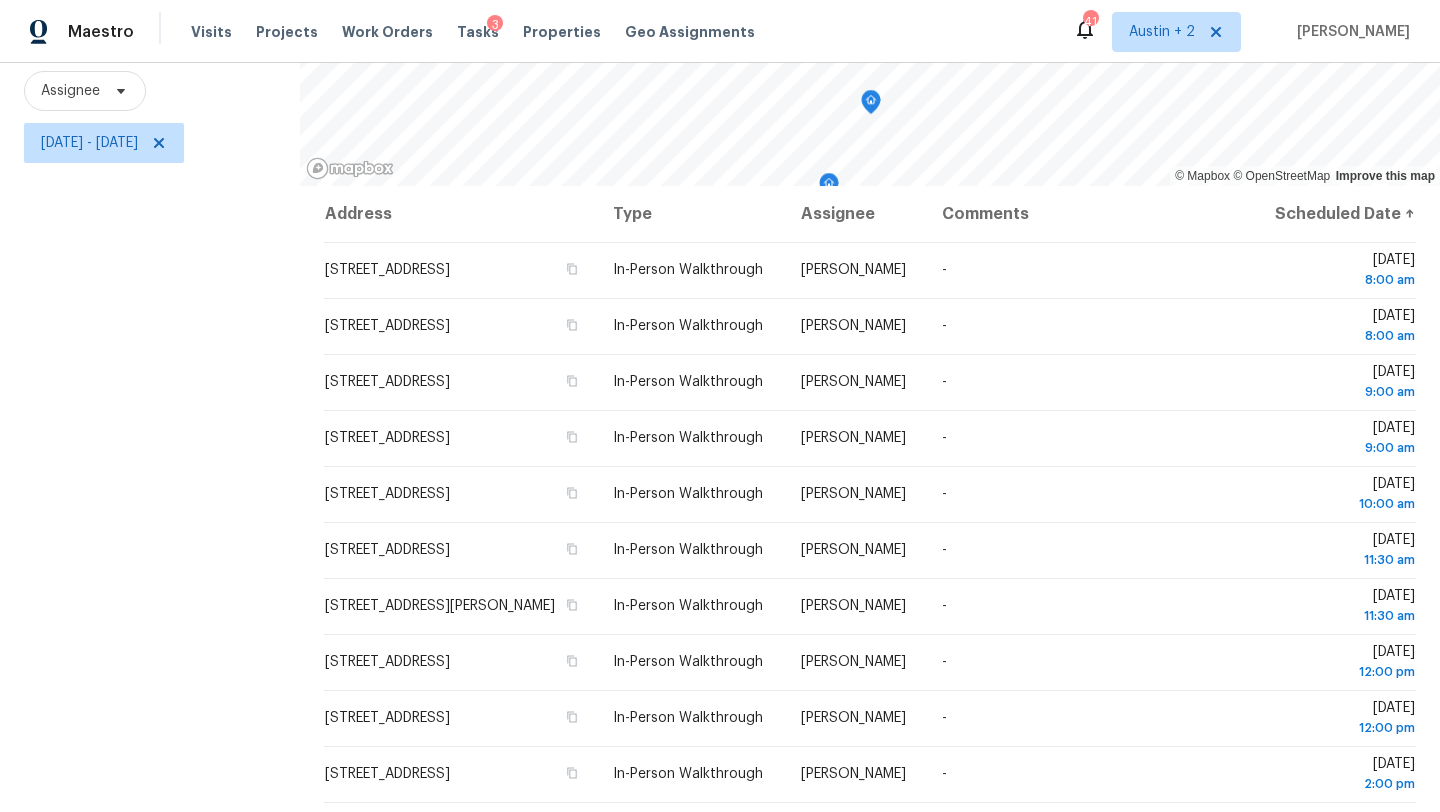 scroll, scrollTop: 260, scrollLeft: 0, axis: vertical 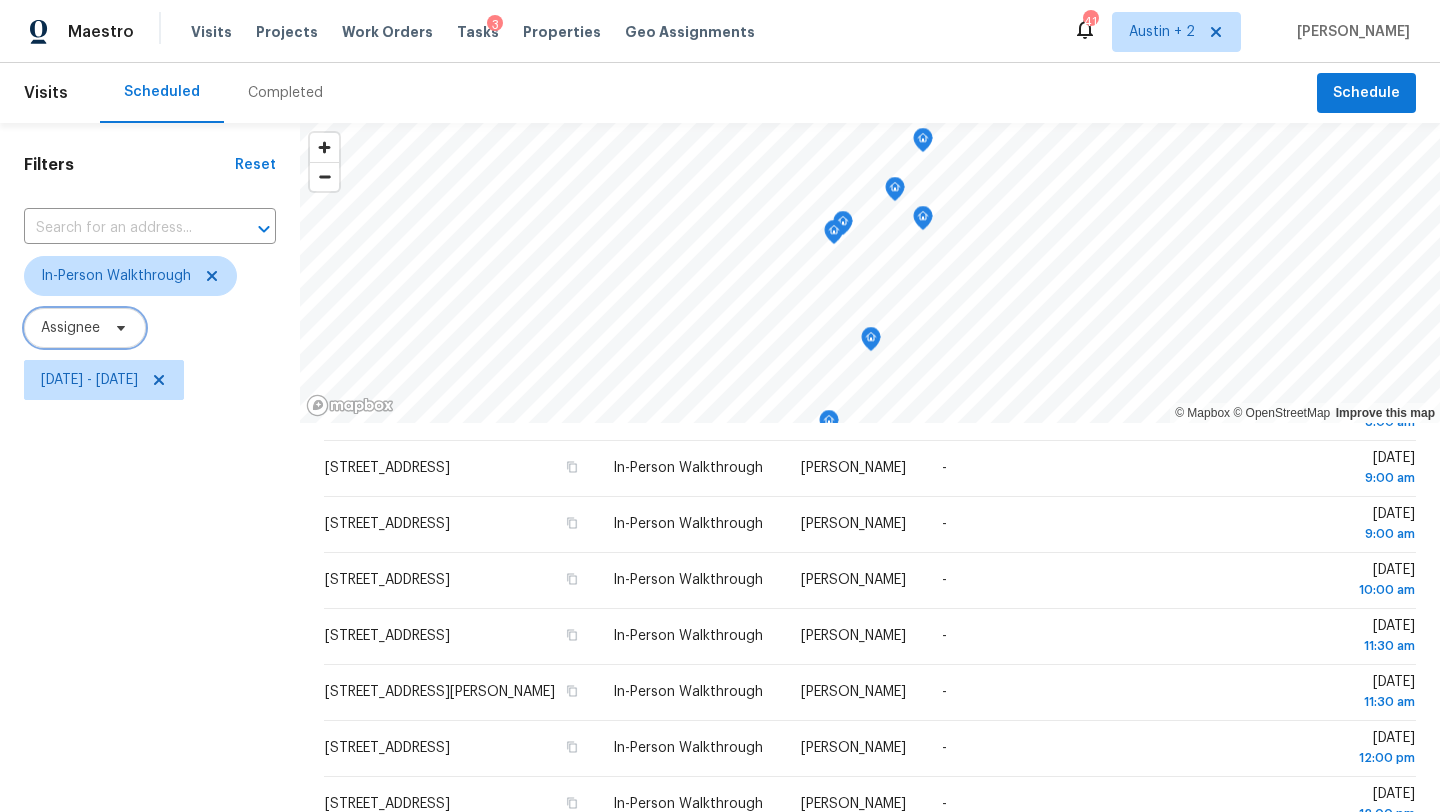click 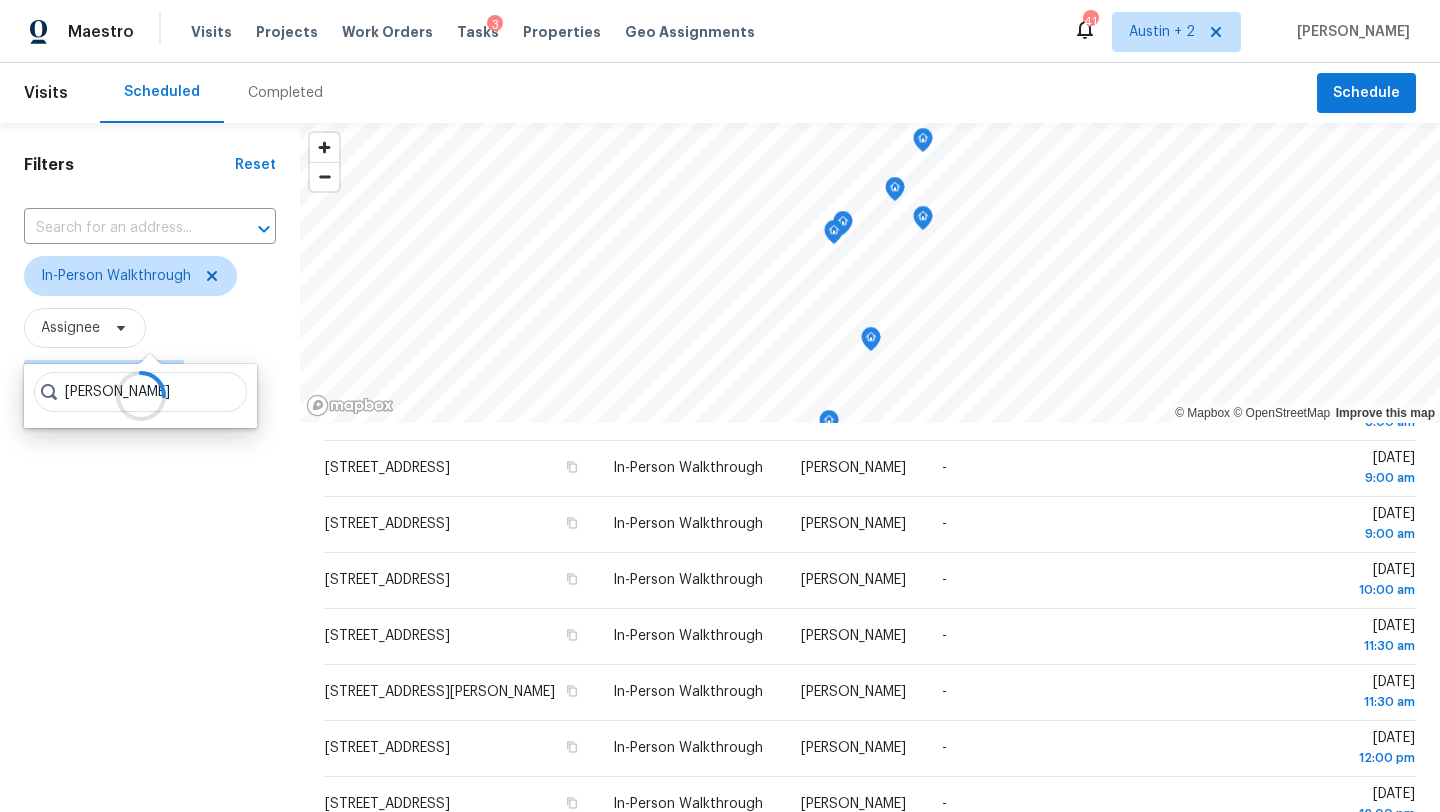 type on "[PERSON_NAME]" 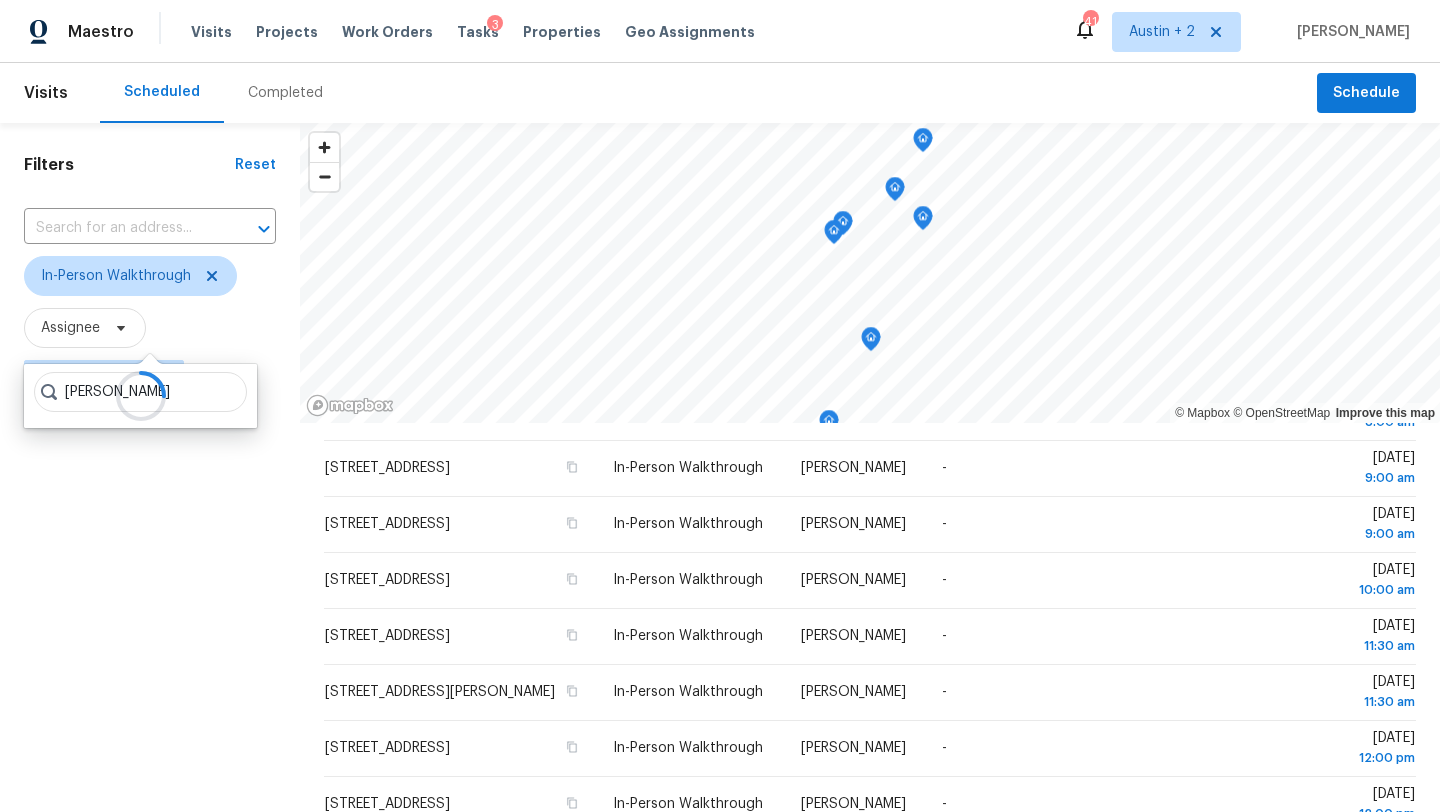 click at bounding box center (140, 396) 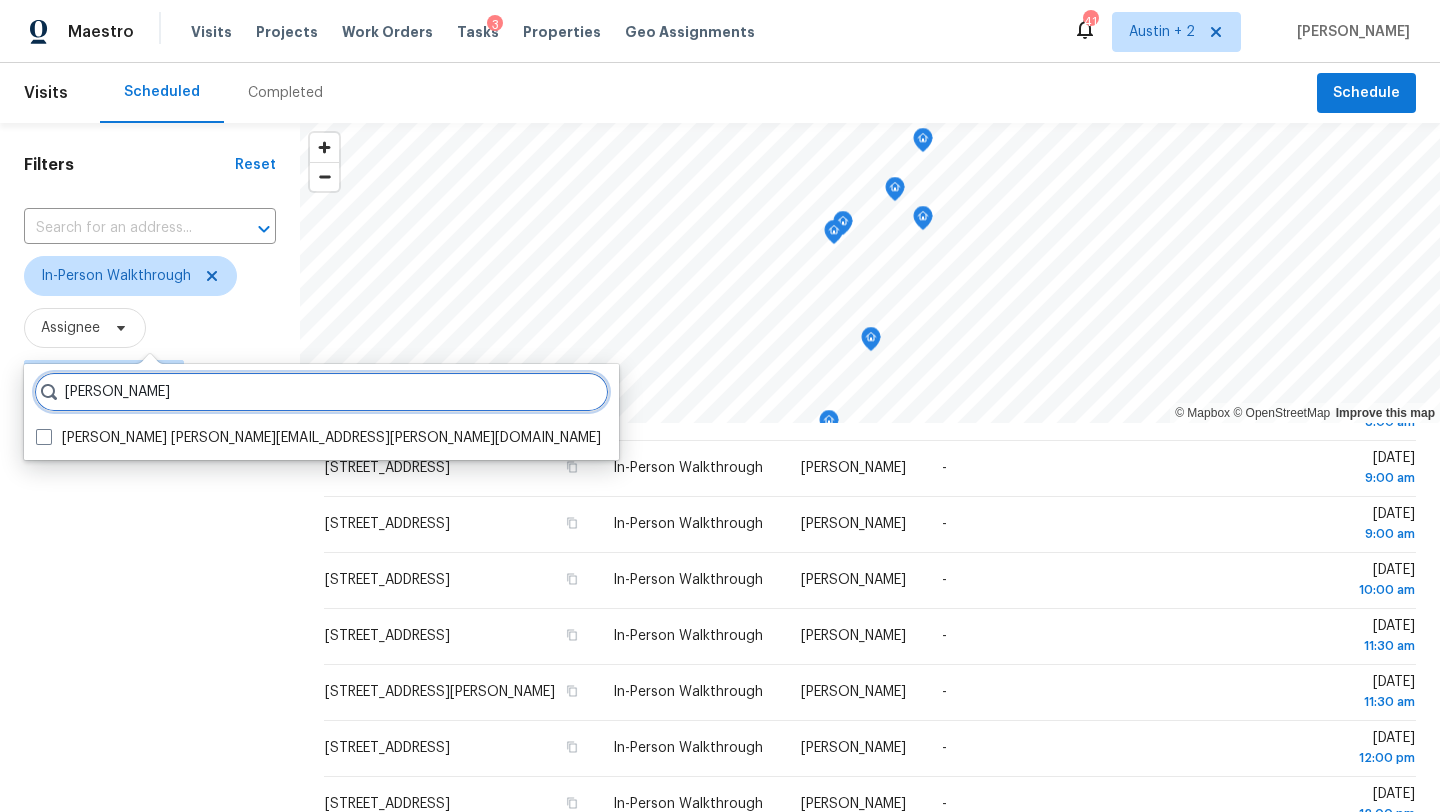 click on "[PERSON_NAME]" at bounding box center (321, 392) 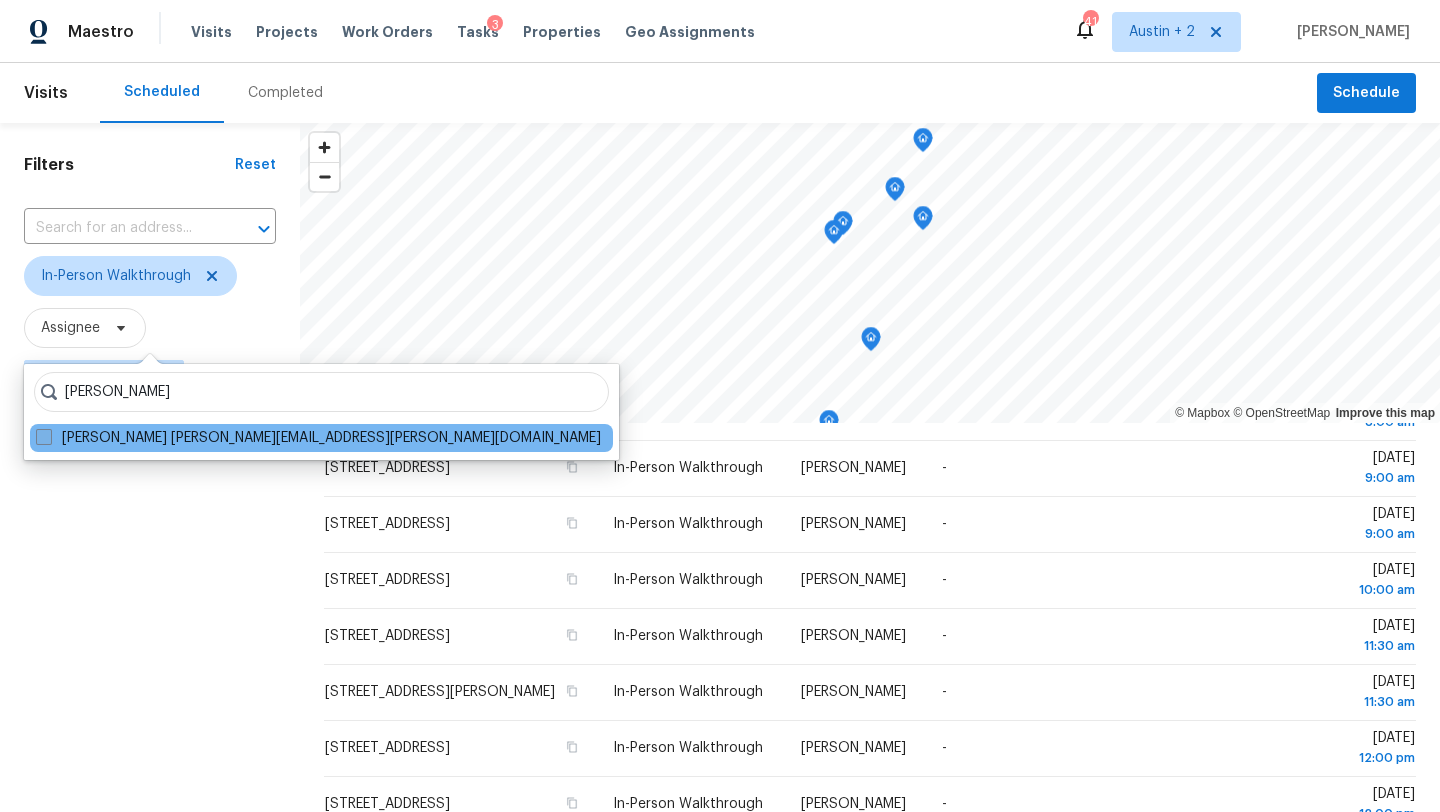 click on "[PERSON_NAME]
[PERSON_NAME][EMAIL_ADDRESS][PERSON_NAME][DOMAIN_NAME]" at bounding box center (318, 438) 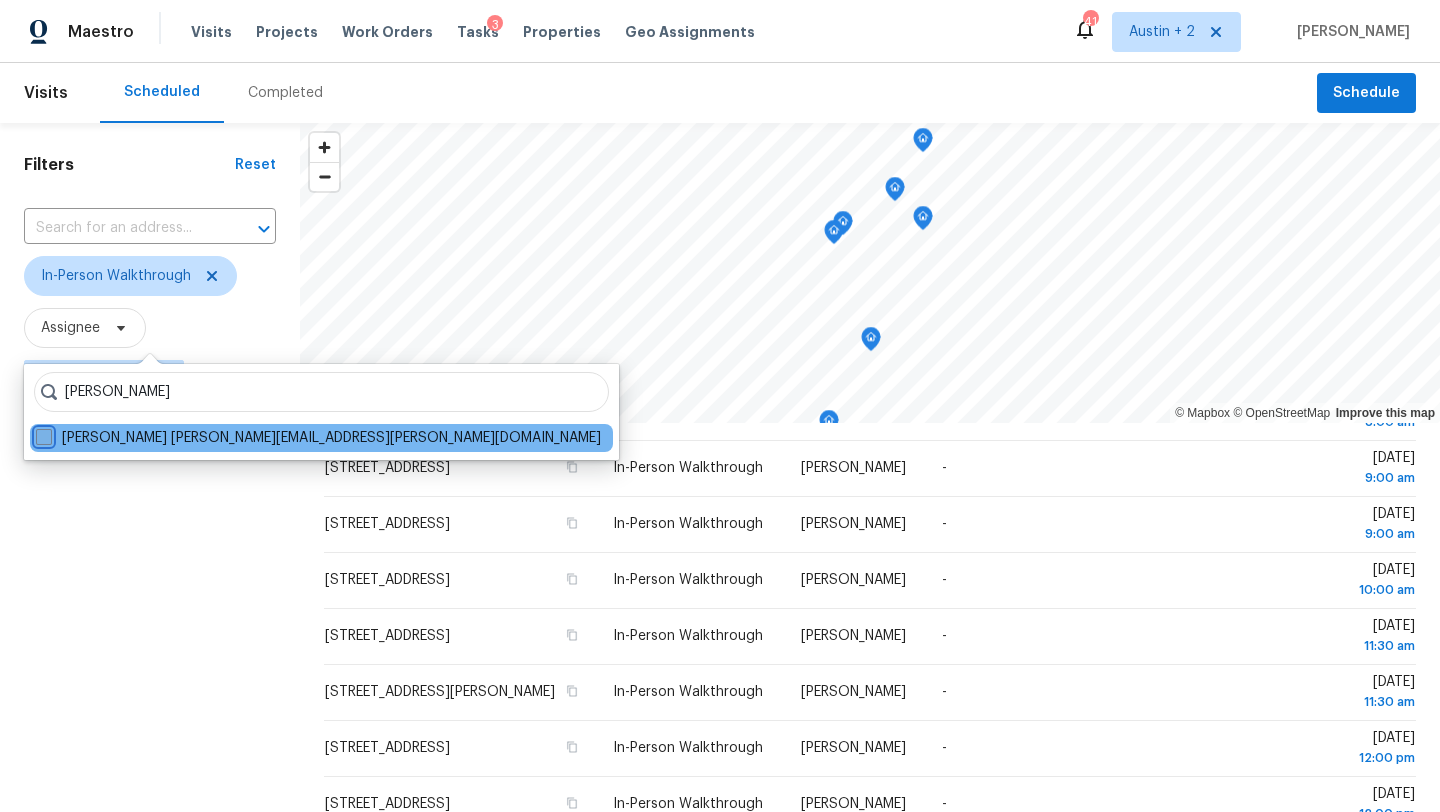 click on "[PERSON_NAME]
[PERSON_NAME][EMAIL_ADDRESS][PERSON_NAME][DOMAIN_NAME]" at bounding box center [42, 434] 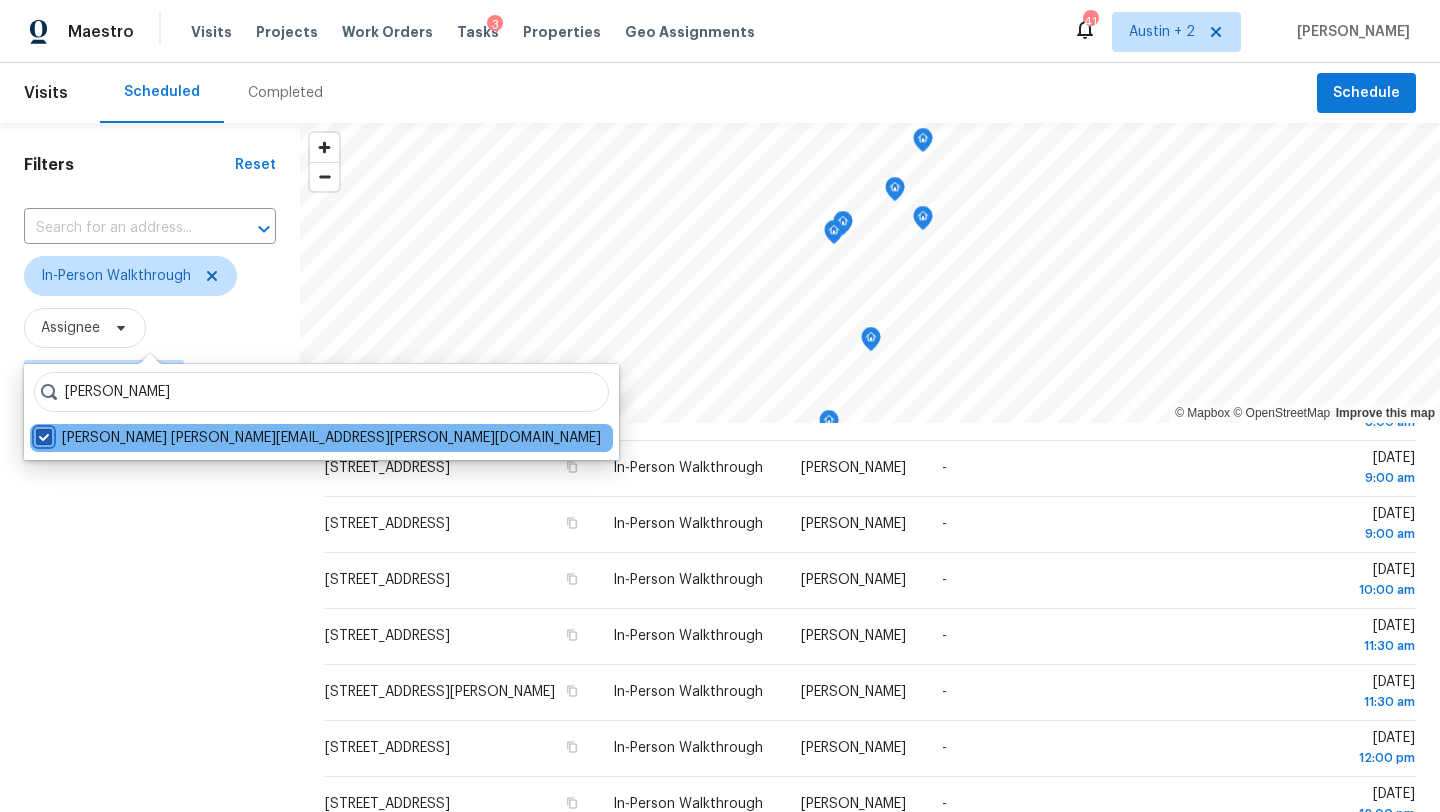 checkbox on "true" 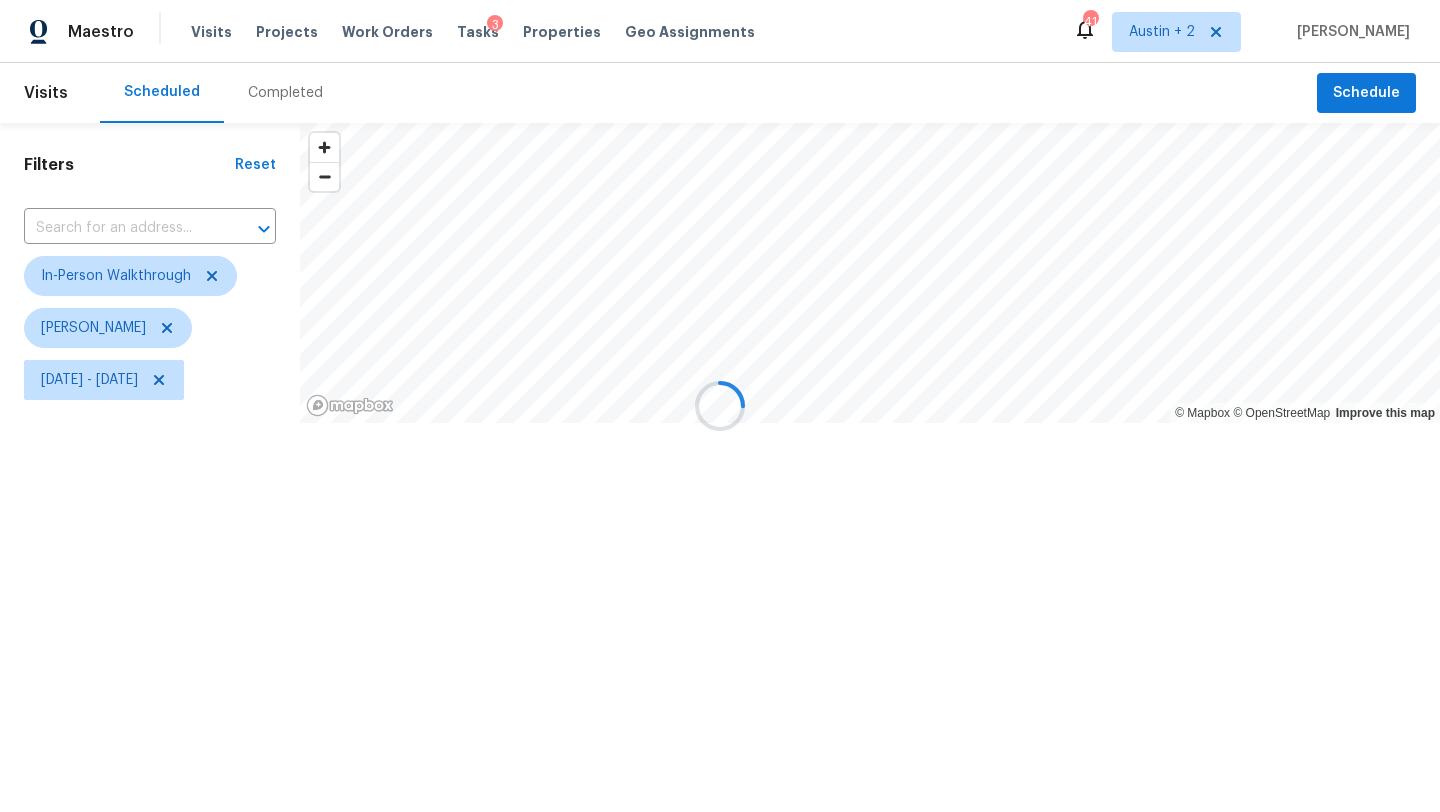 scroll, scrollTop: 0, scrollLeft: 0, axis: both 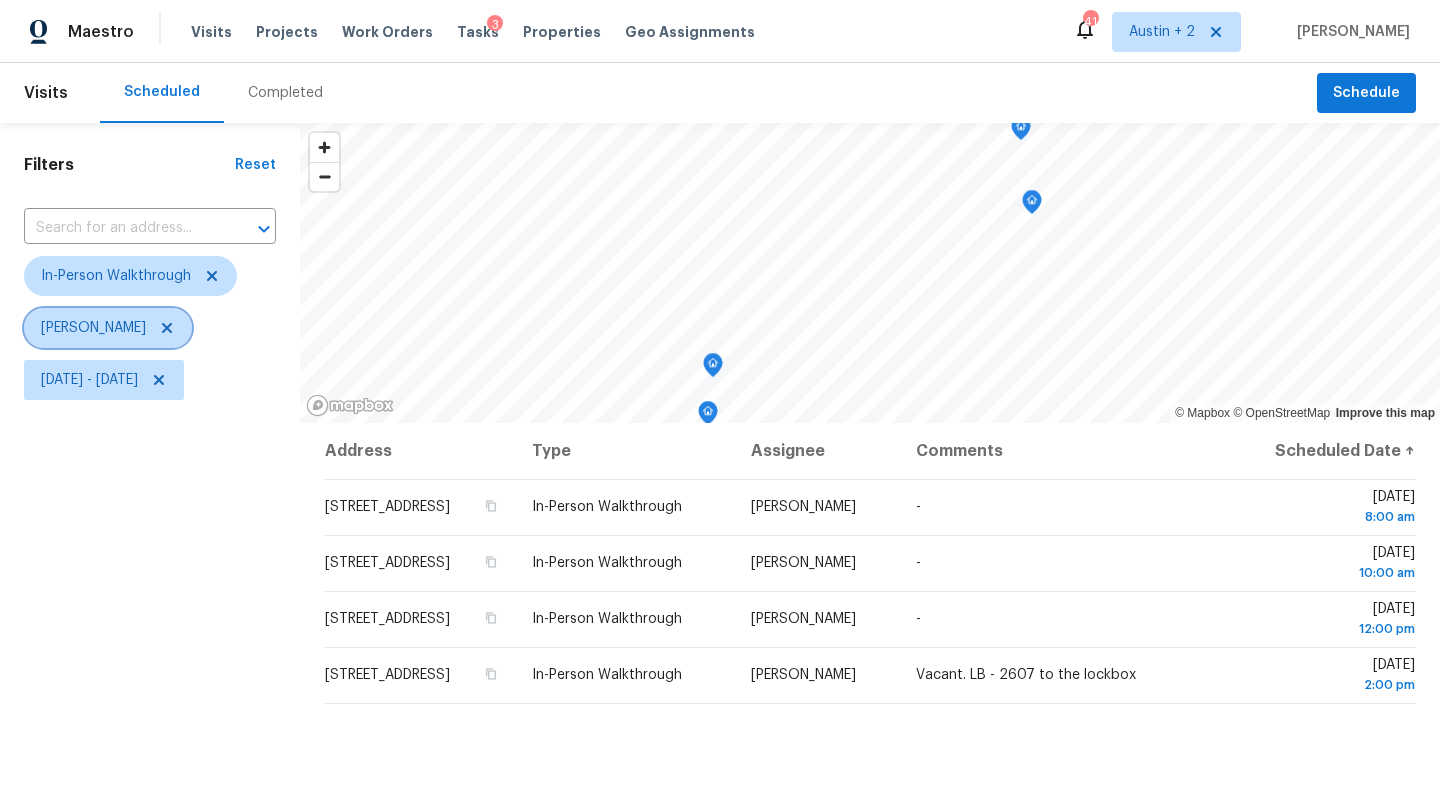 click 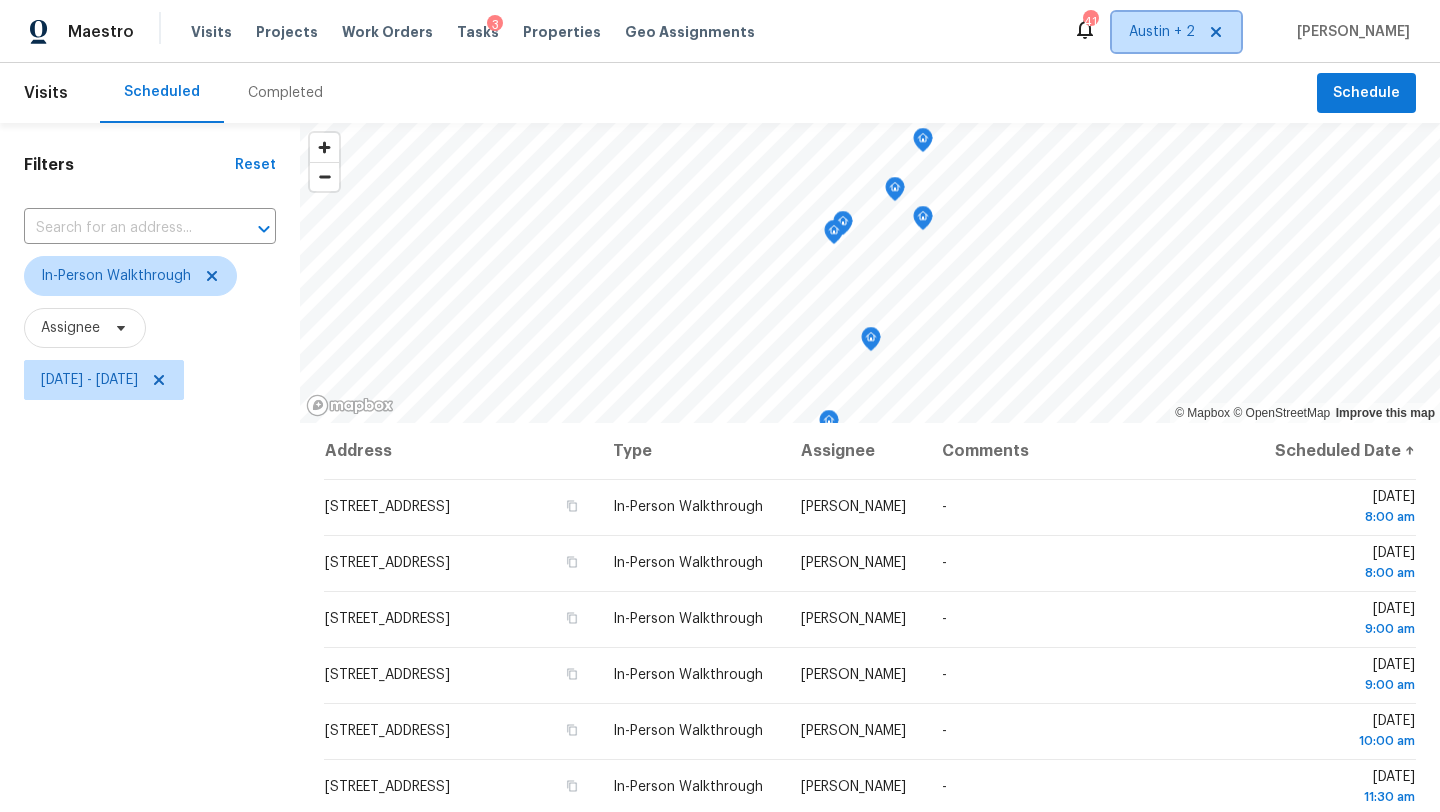 click on "Austin + 2" at bounding box center (1162, 32) 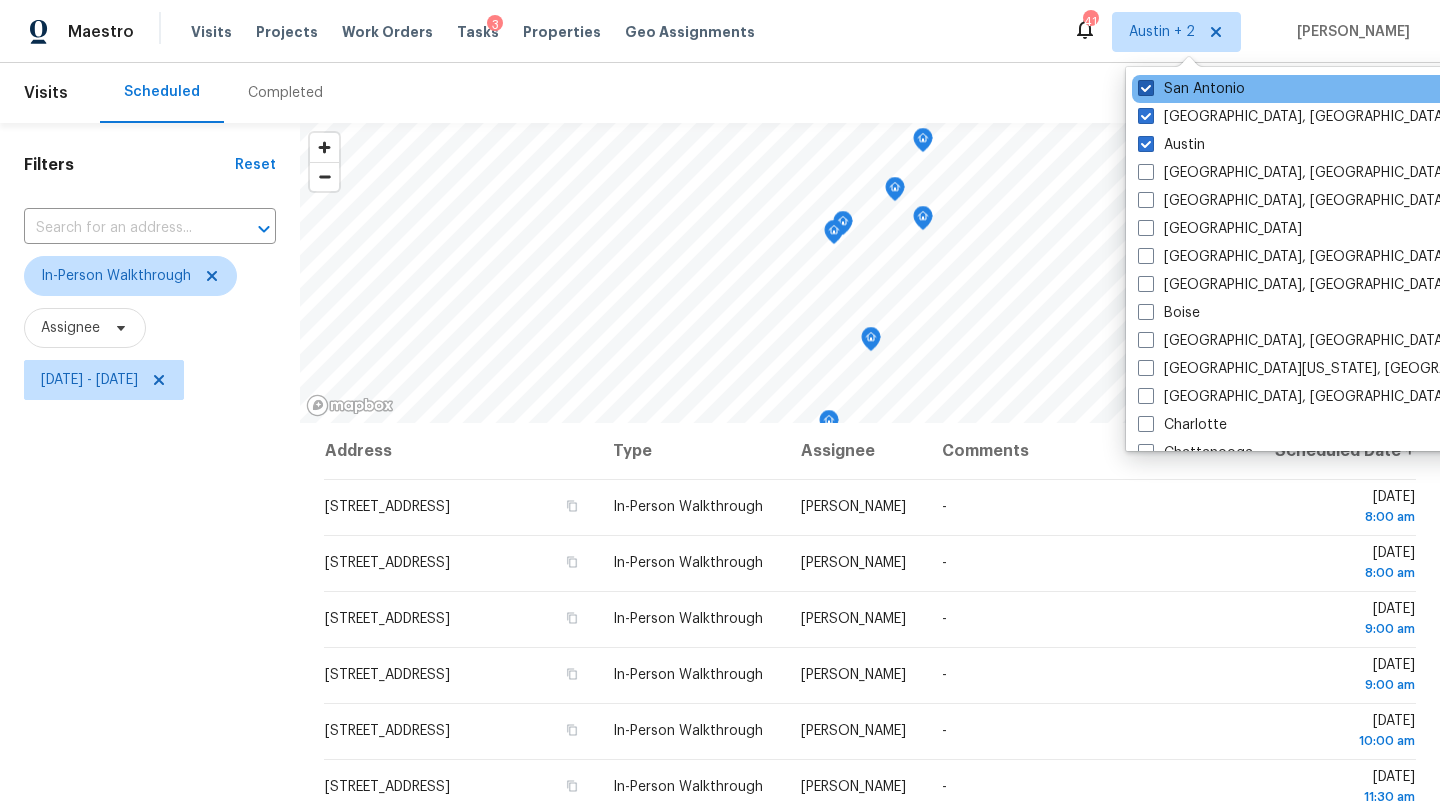 click on "San Antonio" at bounding box center (1191, 89) 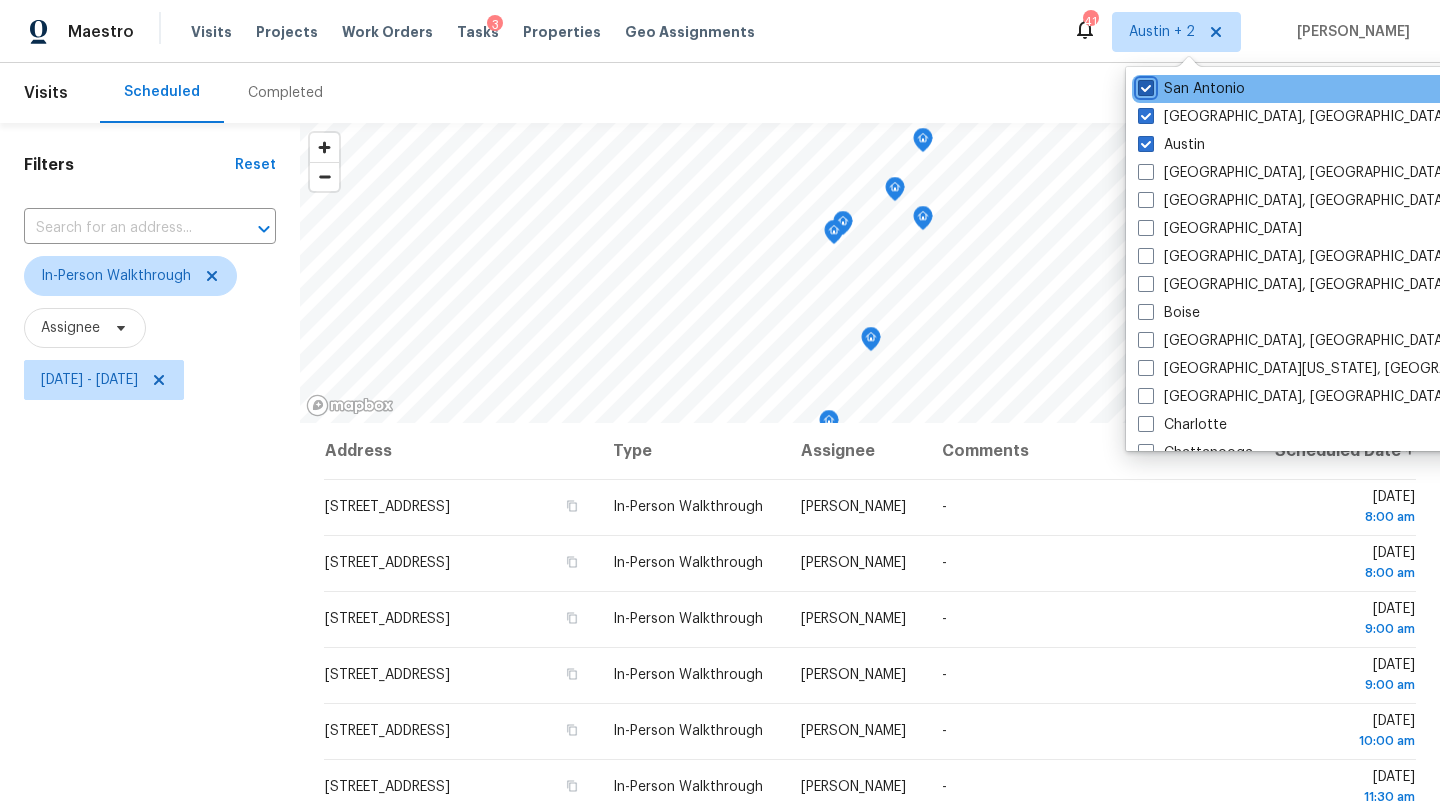 click on "San Antonio" at bounding box center [1144, 85] 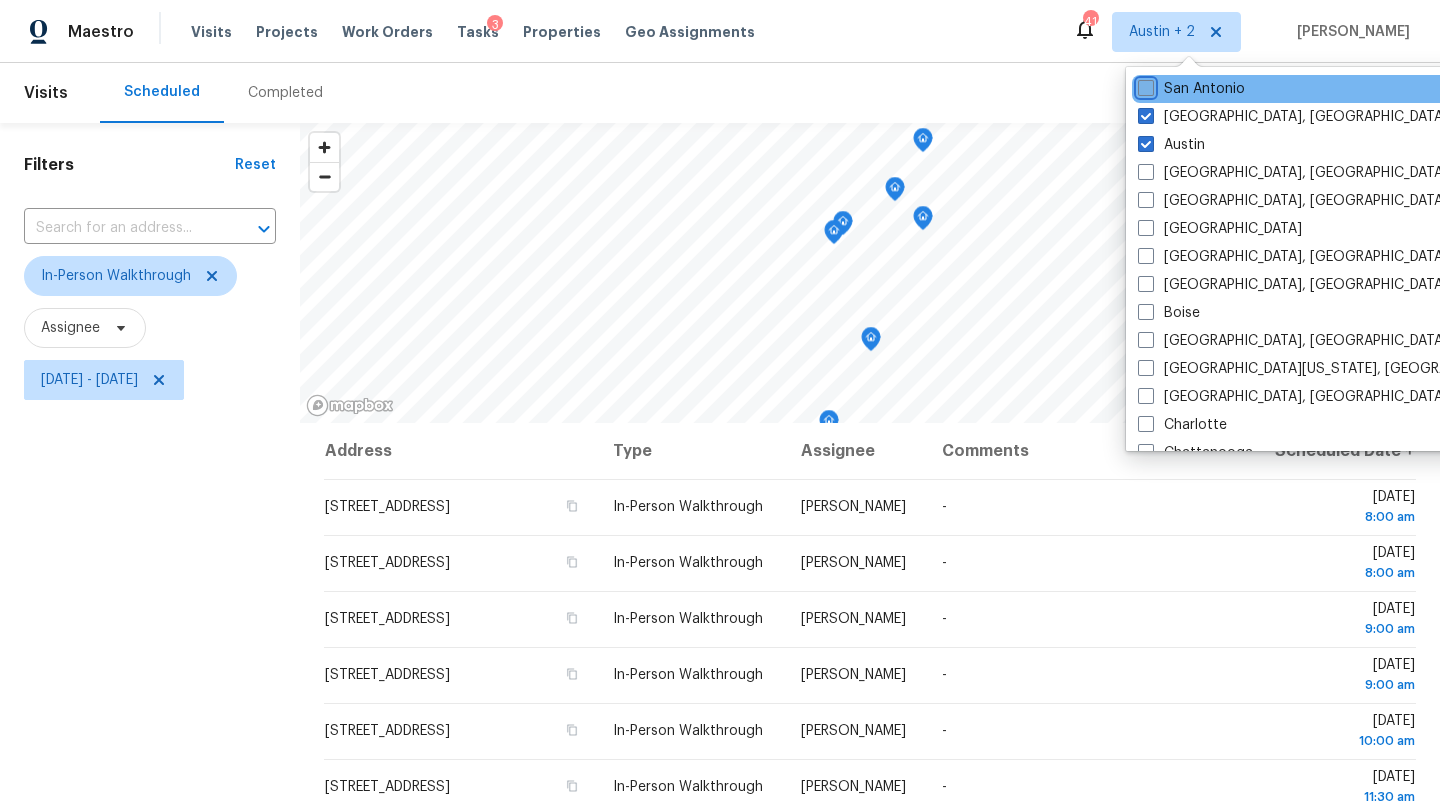 checkbox on "false" 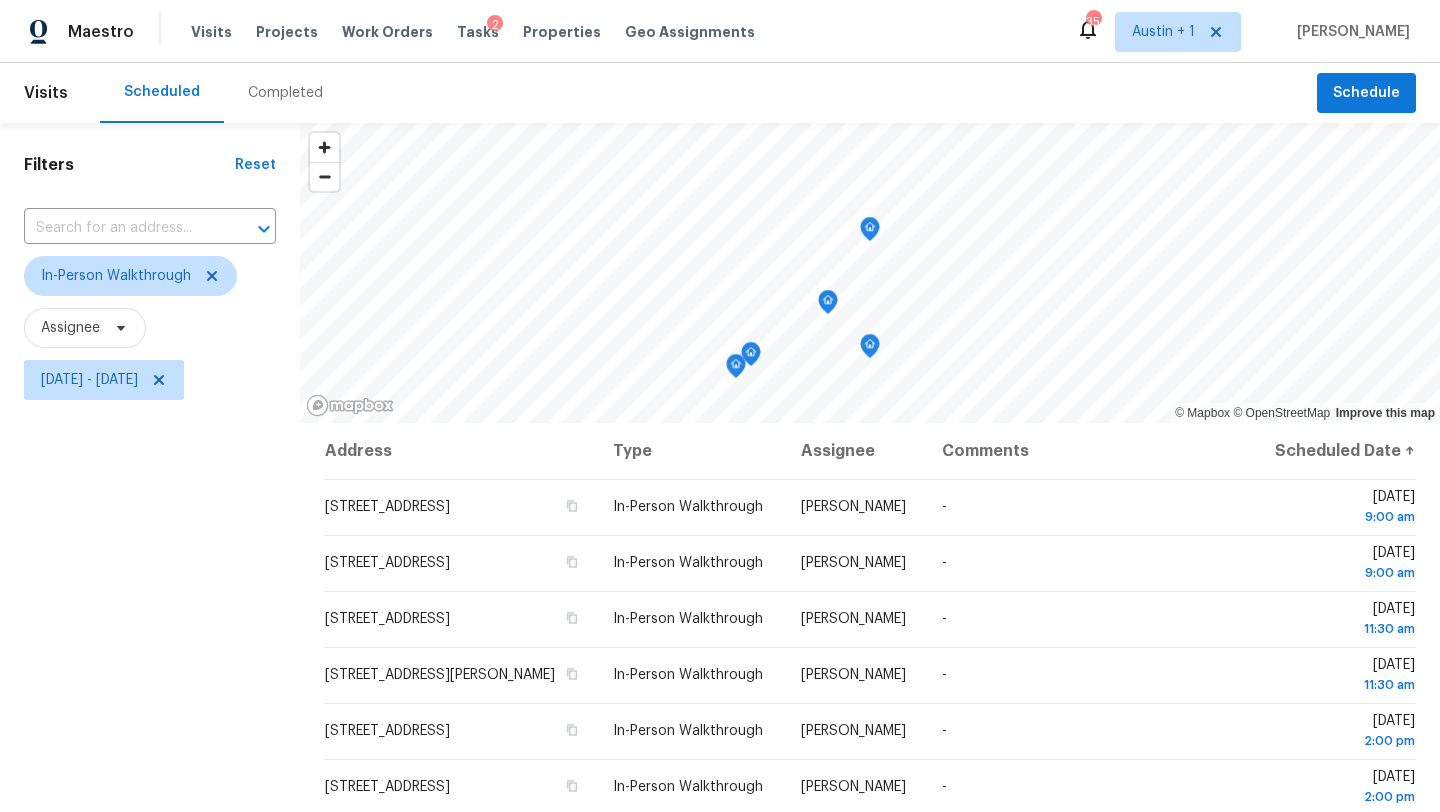 click on "Filters Reset ​ In-Person Walkthrough Assignee [DATE] - [DATE]" at bounding box center (150, 598) 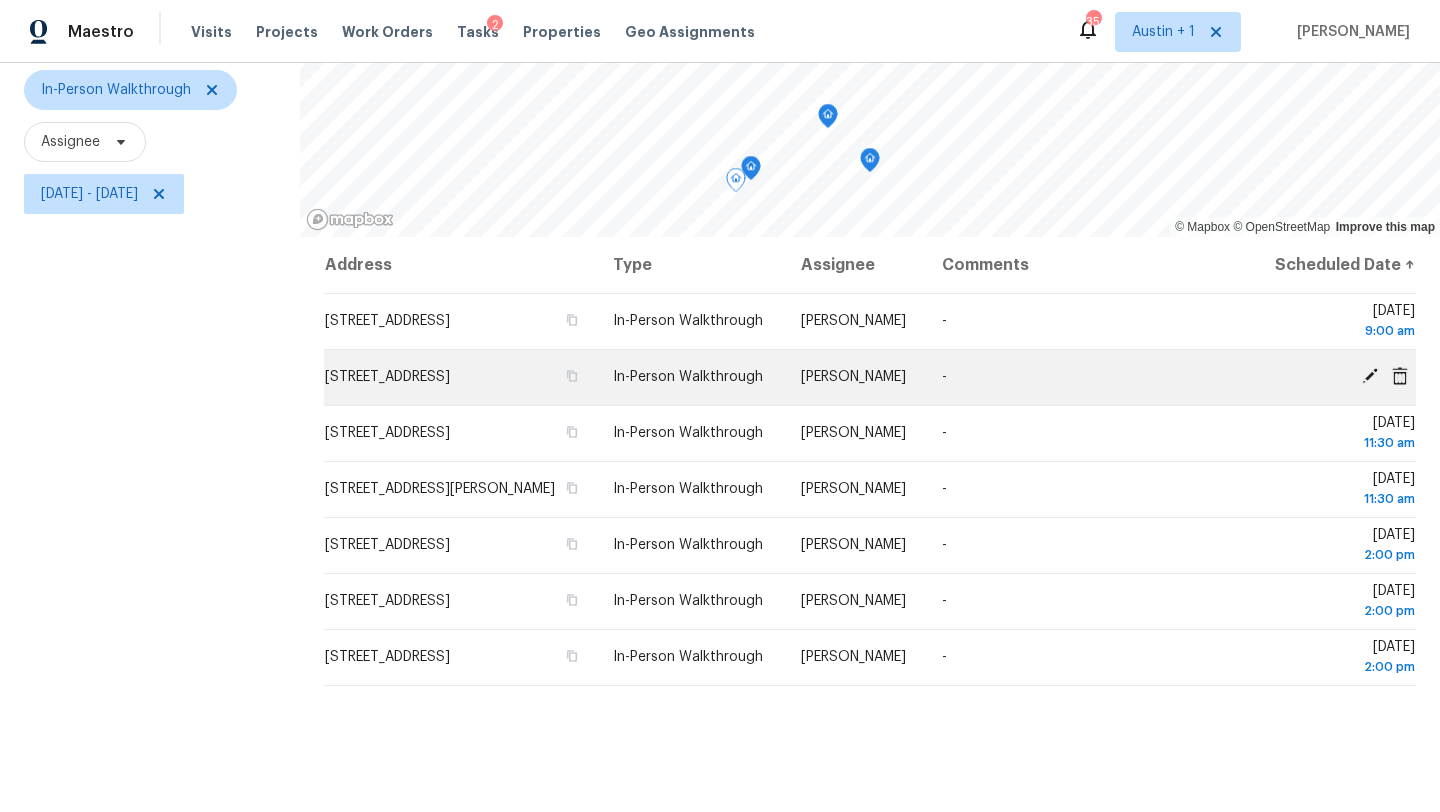 scroll, scrollTop: 188, scrollLeft: 0, axis: vertical 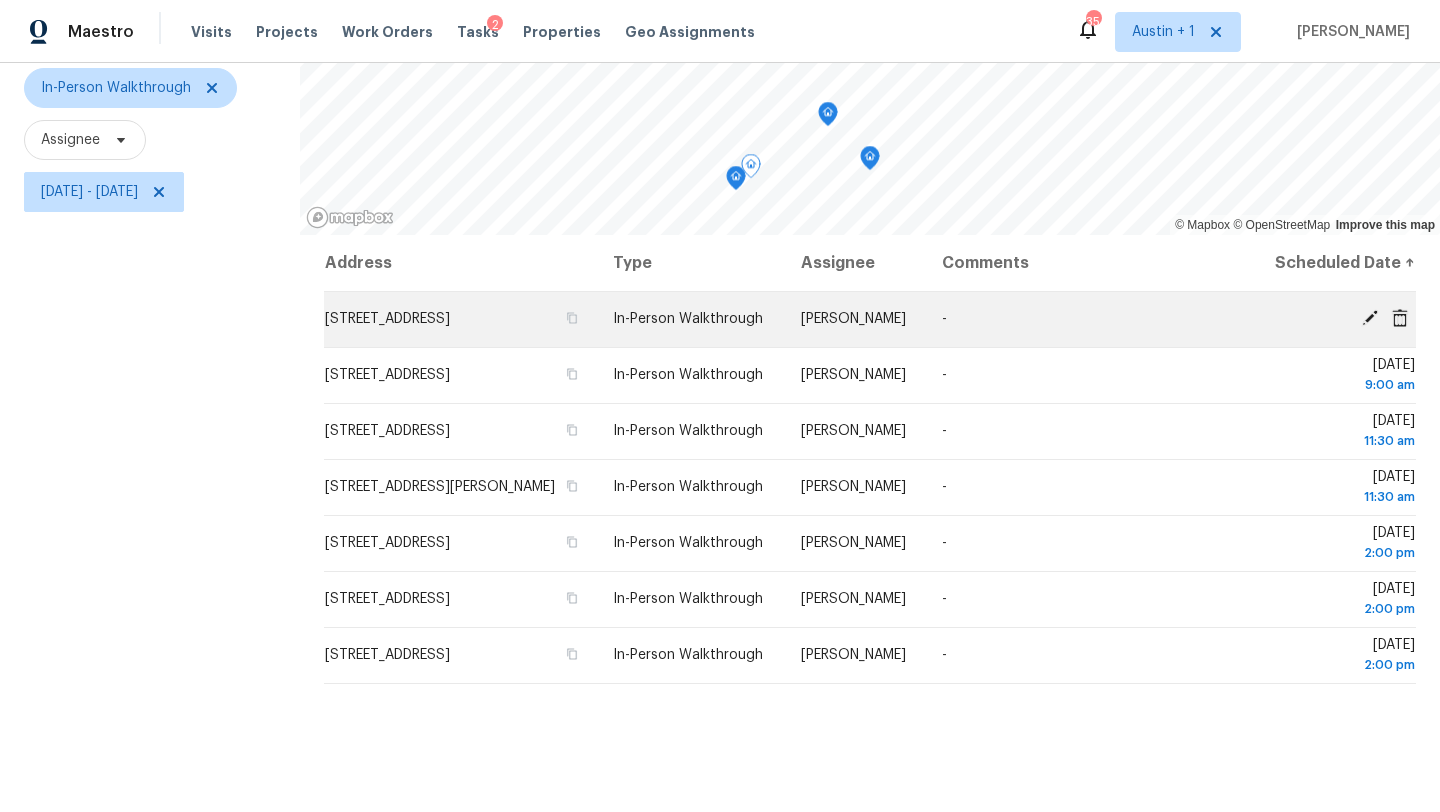click 